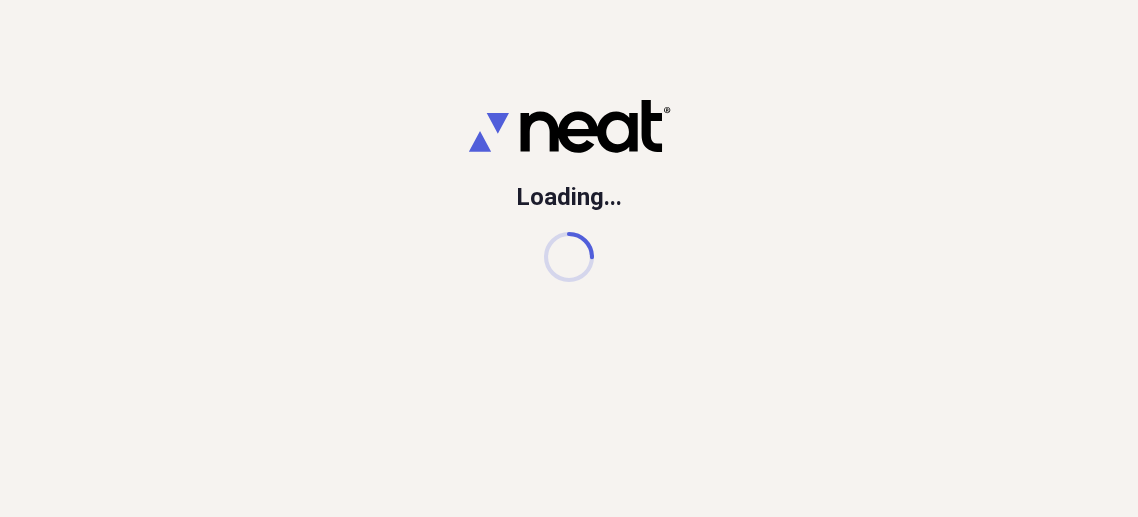 scroll, scrollTop: 0, scrollLeft: 0, axis: both 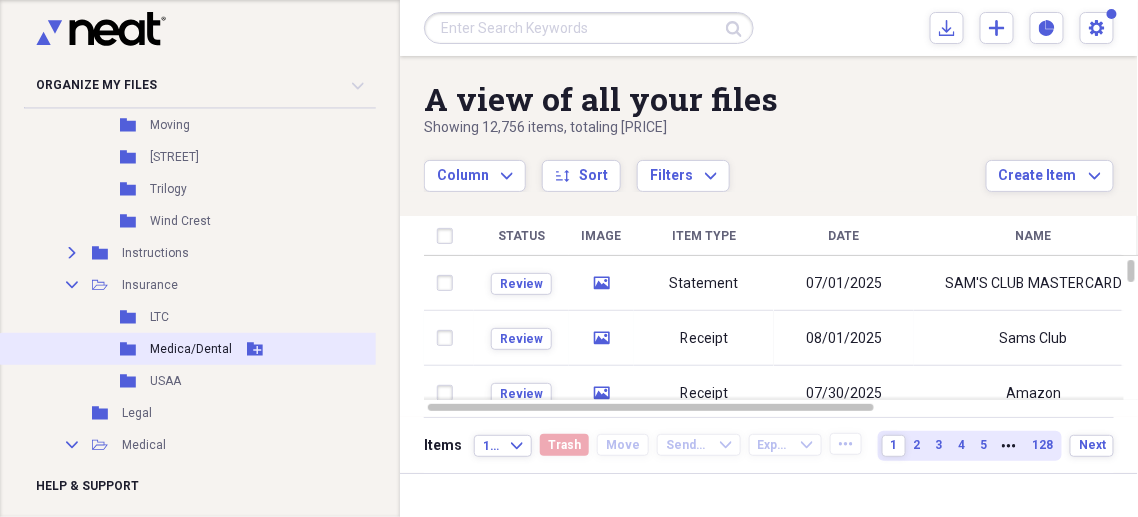 click 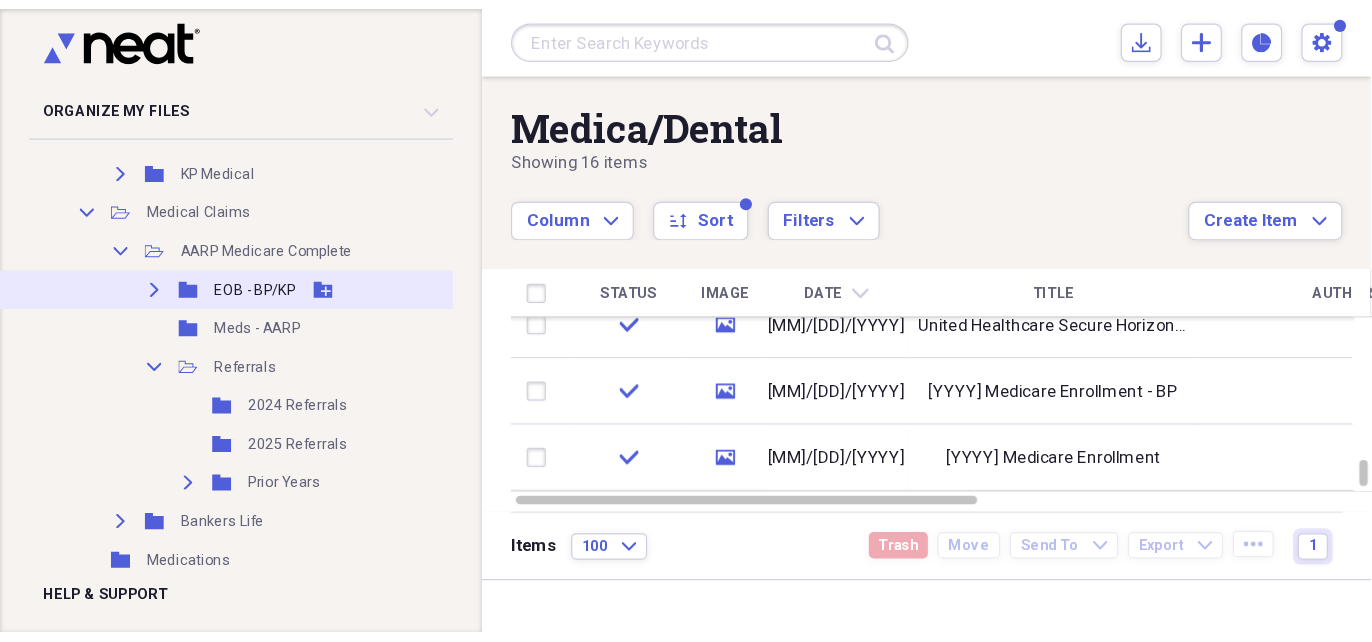 scroll, scrollTop: 2200, scrollLeft: 0, axis: vertical 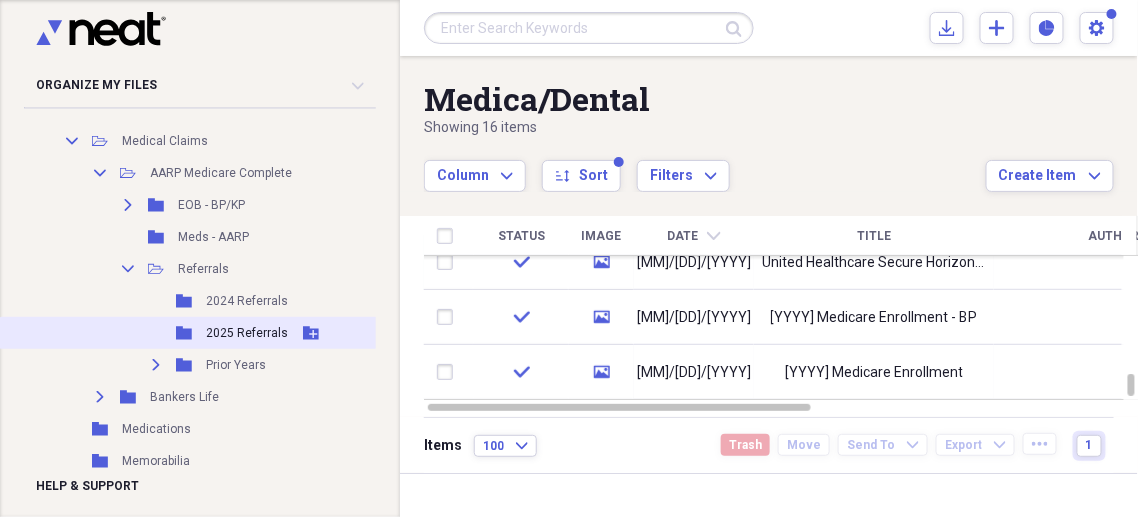 click on "Folder [YYYY] Referrals Add Folder" at bounding box center (204, 333) 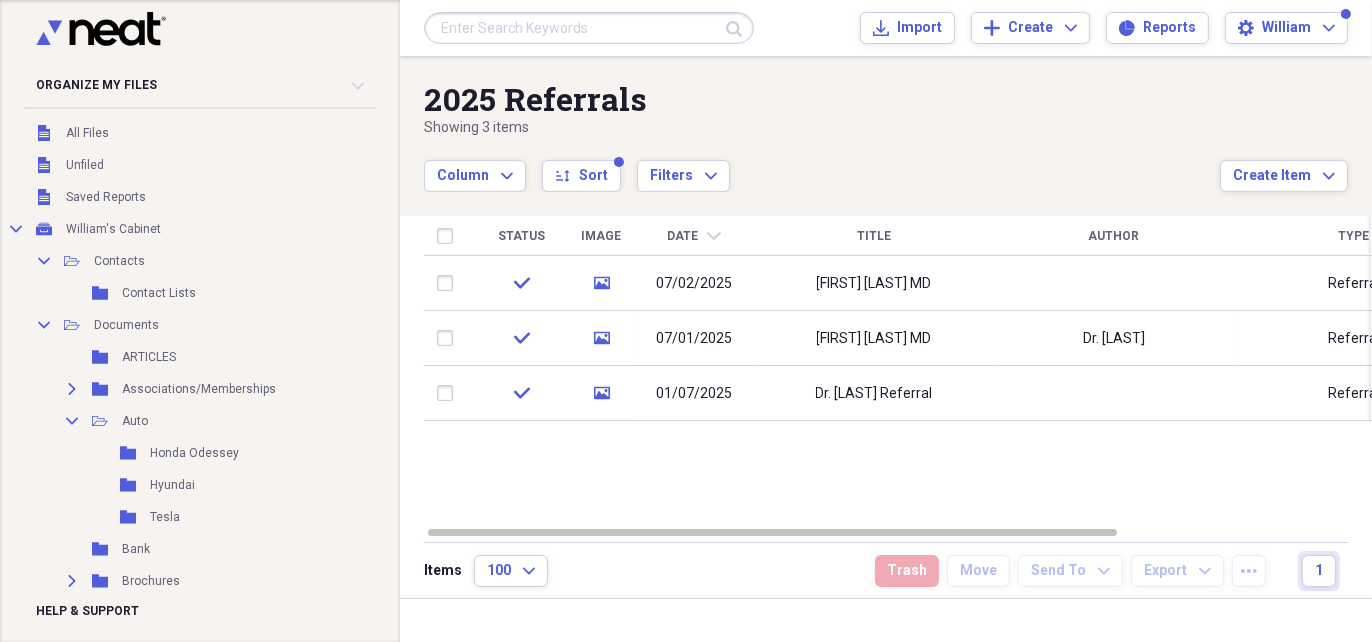 scroll, scrollTop: 0, scrollLeft: 0, axis: both 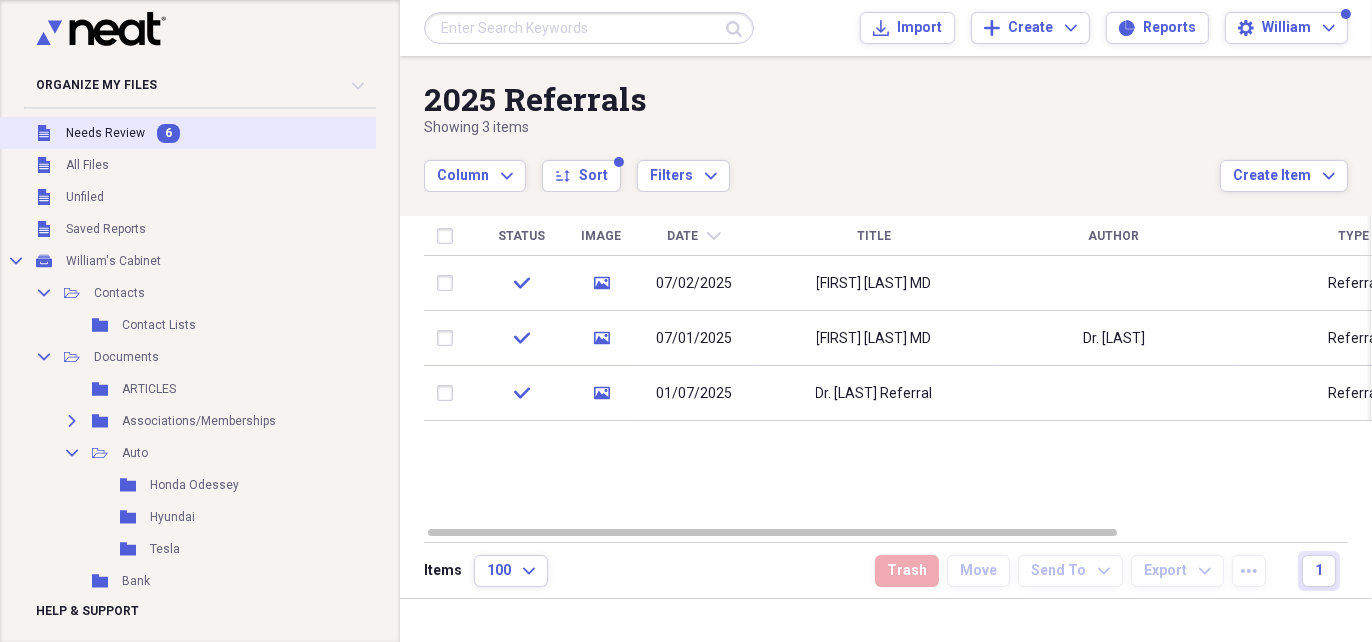 click on "Unfiled Needs Review 6" at bounding box center (204, 133) 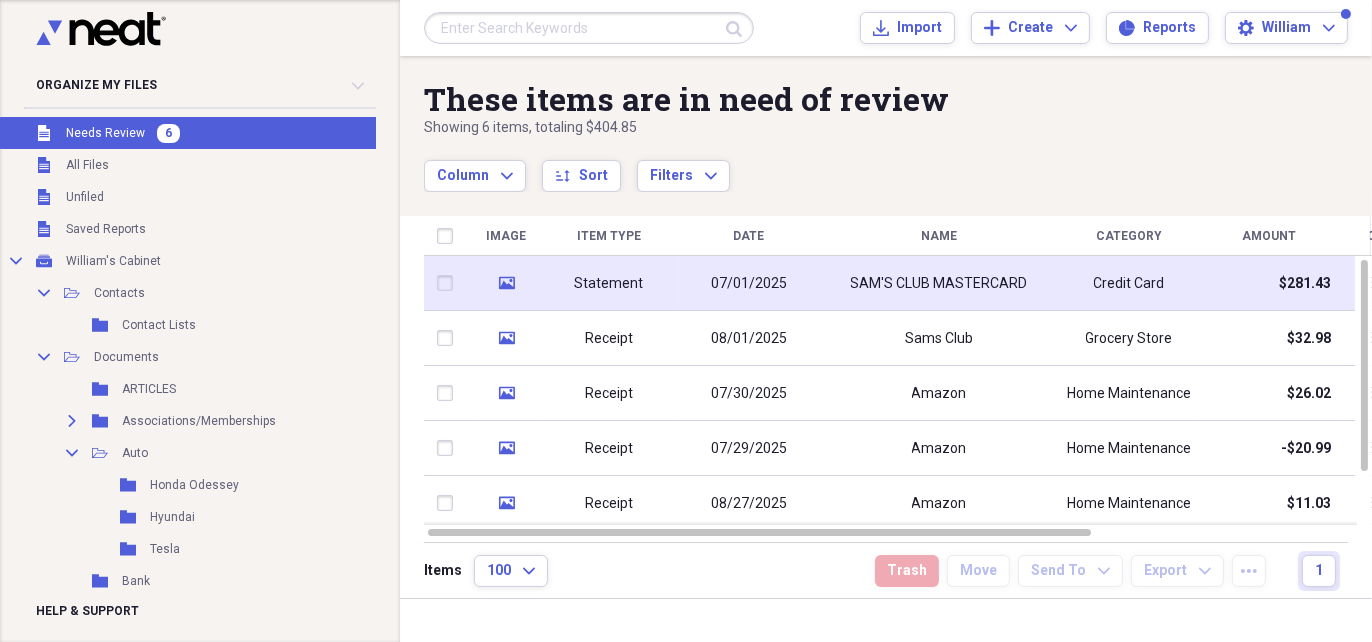 click on "Statement" at bounding box center [609, 284] 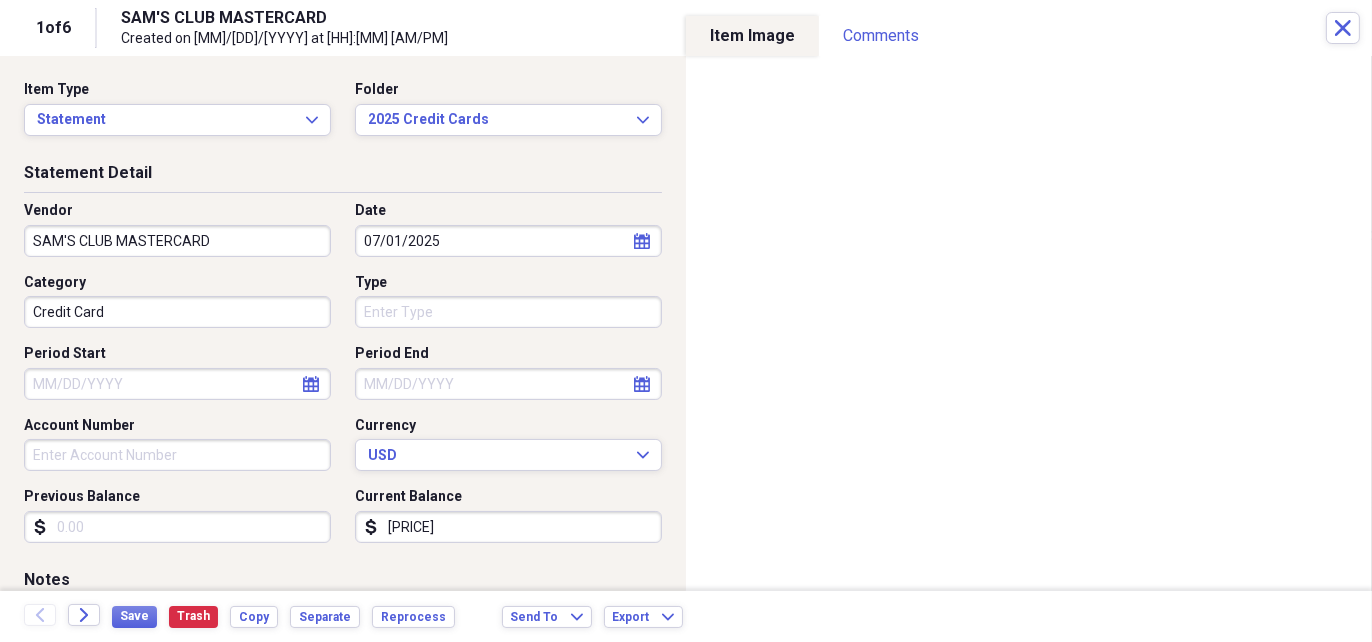 click on "calendar" 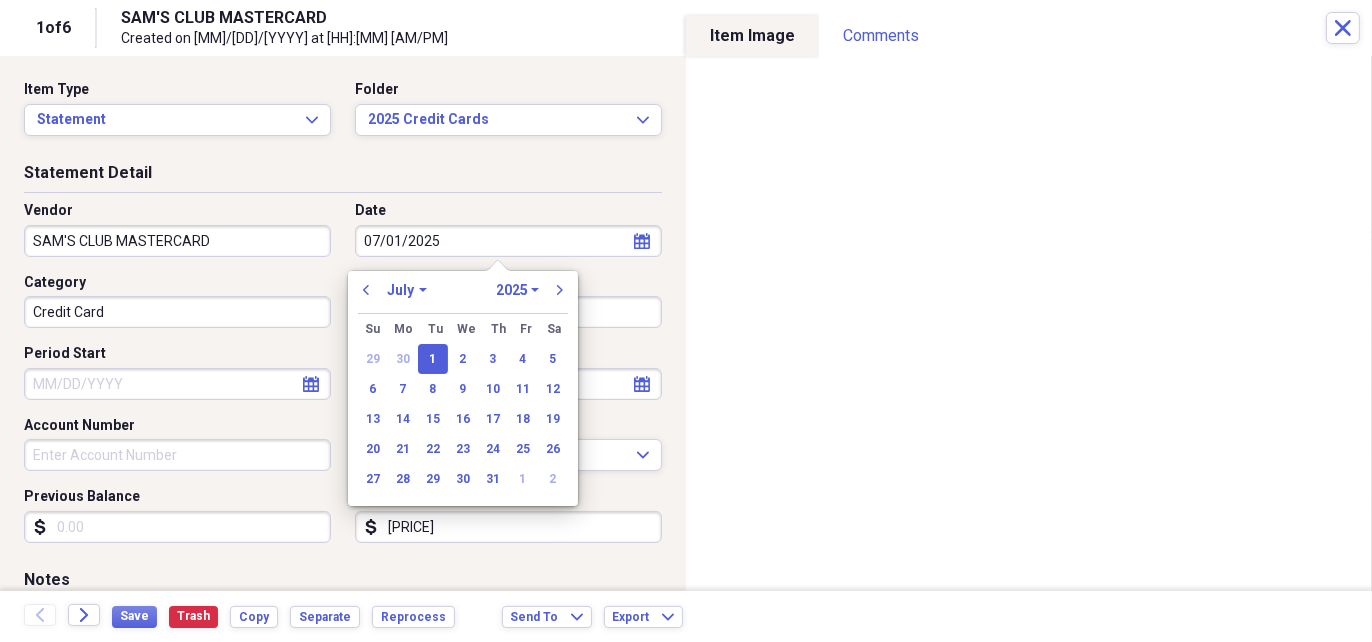 click on "January February March April May June July August September October November December" at bounding box center (407, 290) 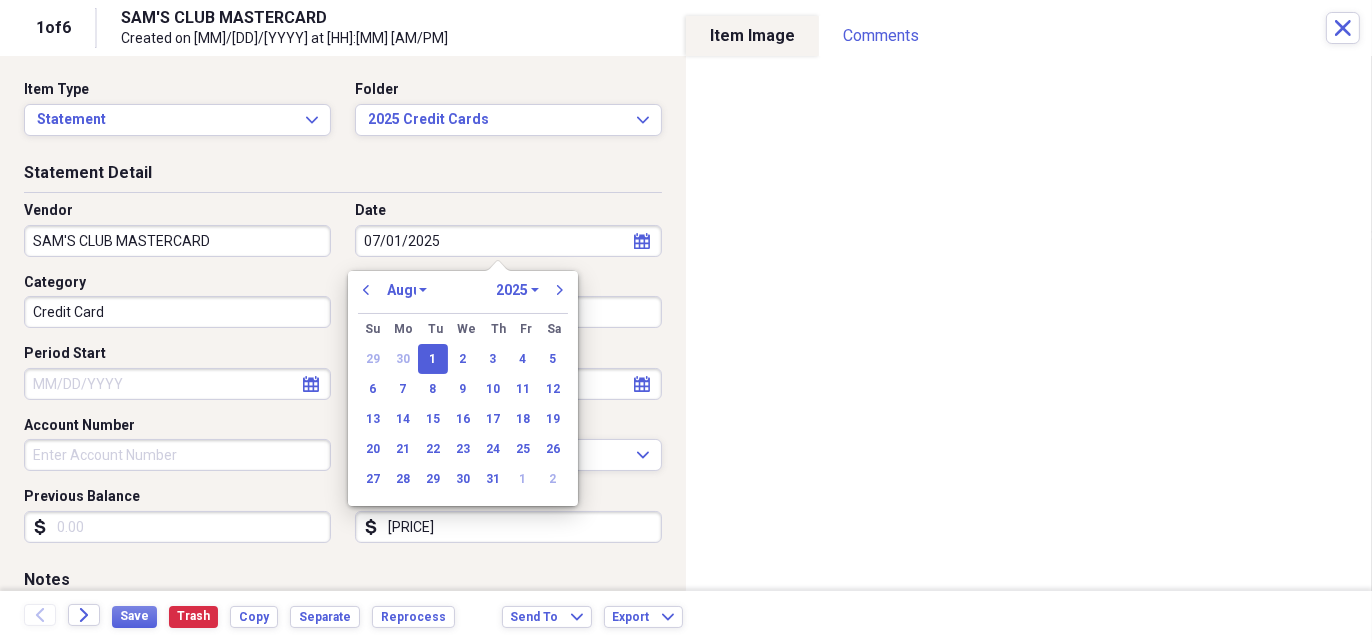 click on "January February March April May June July August September October November December" at bounding box center [407, 290] 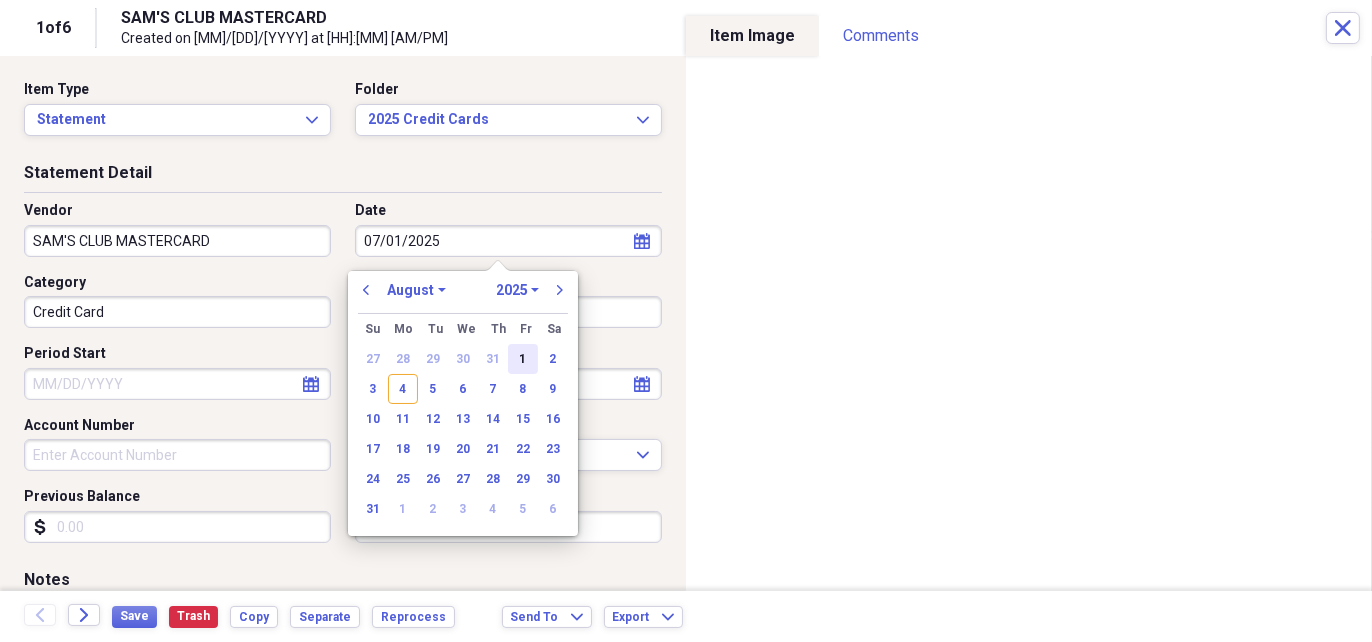 click on "1" at bounding box center (523, 359) 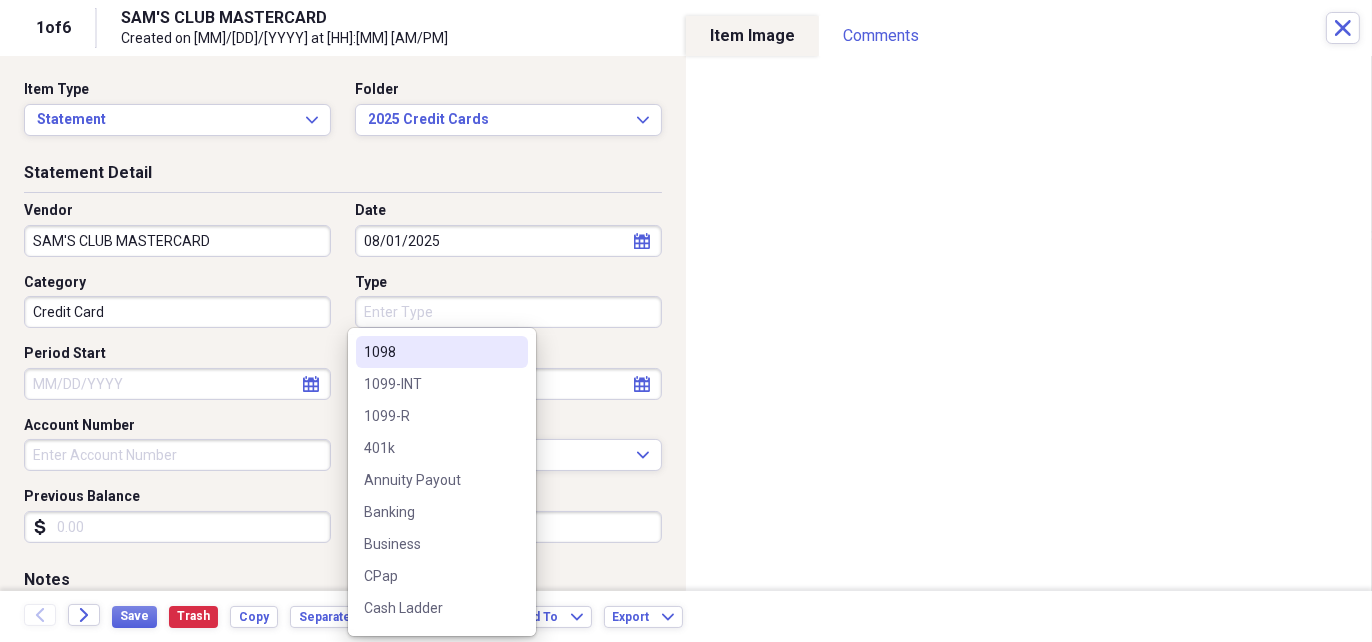 click on "Type" at bounding box center (508, 312) 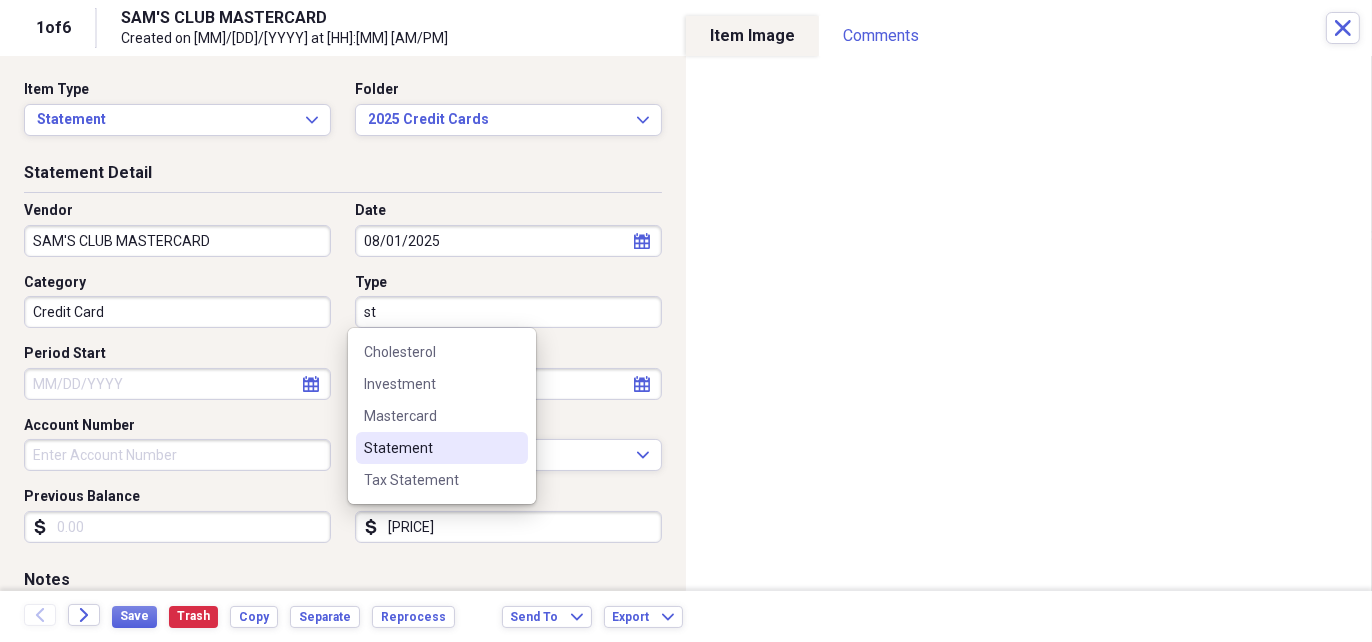 click on "Statement" at bounding box center (430, 448) 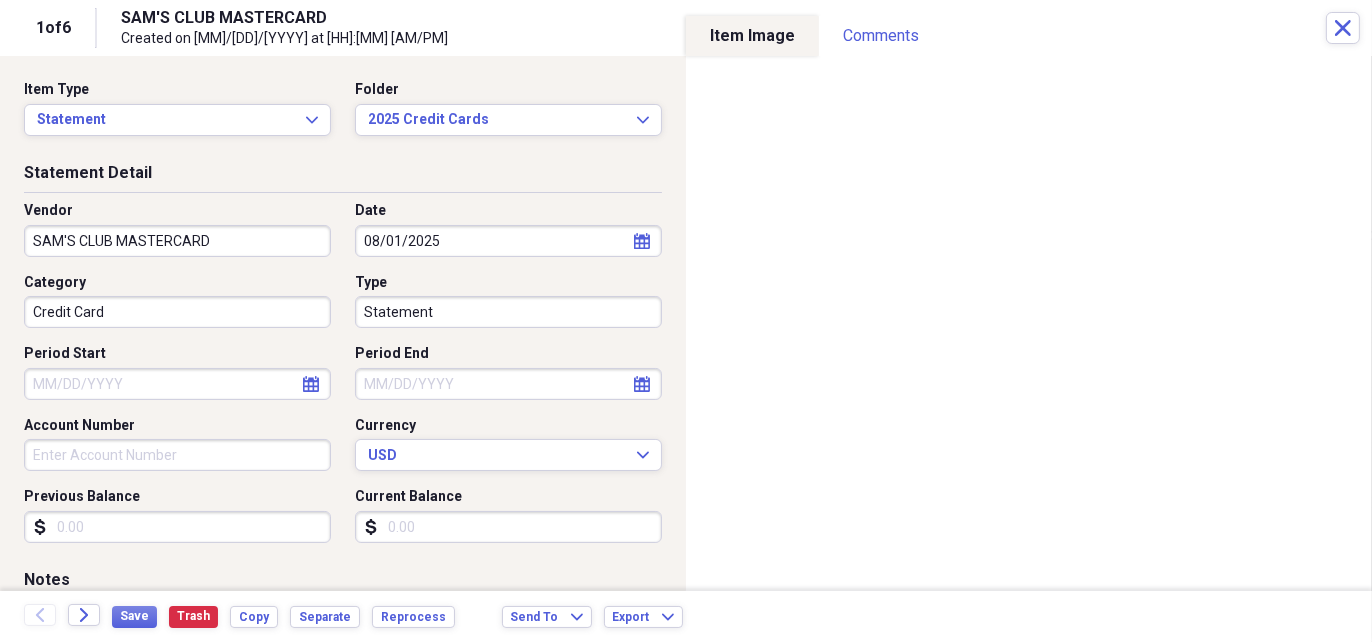 type 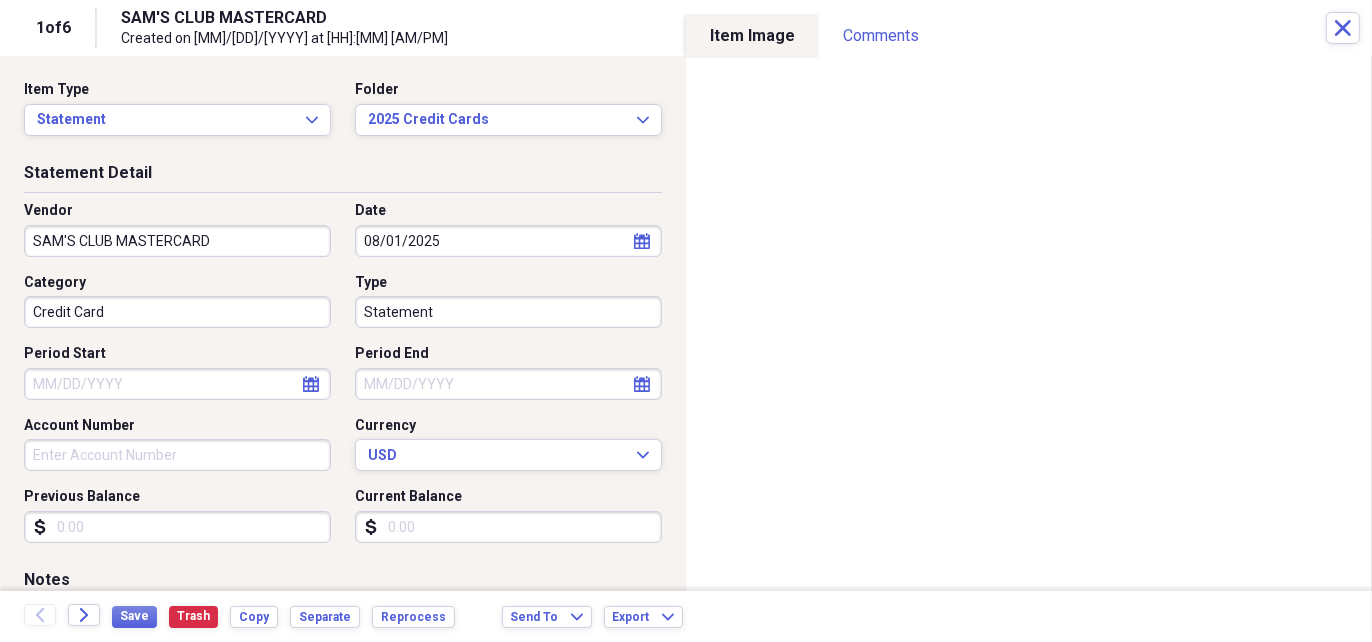 paste on "[PRICE]" 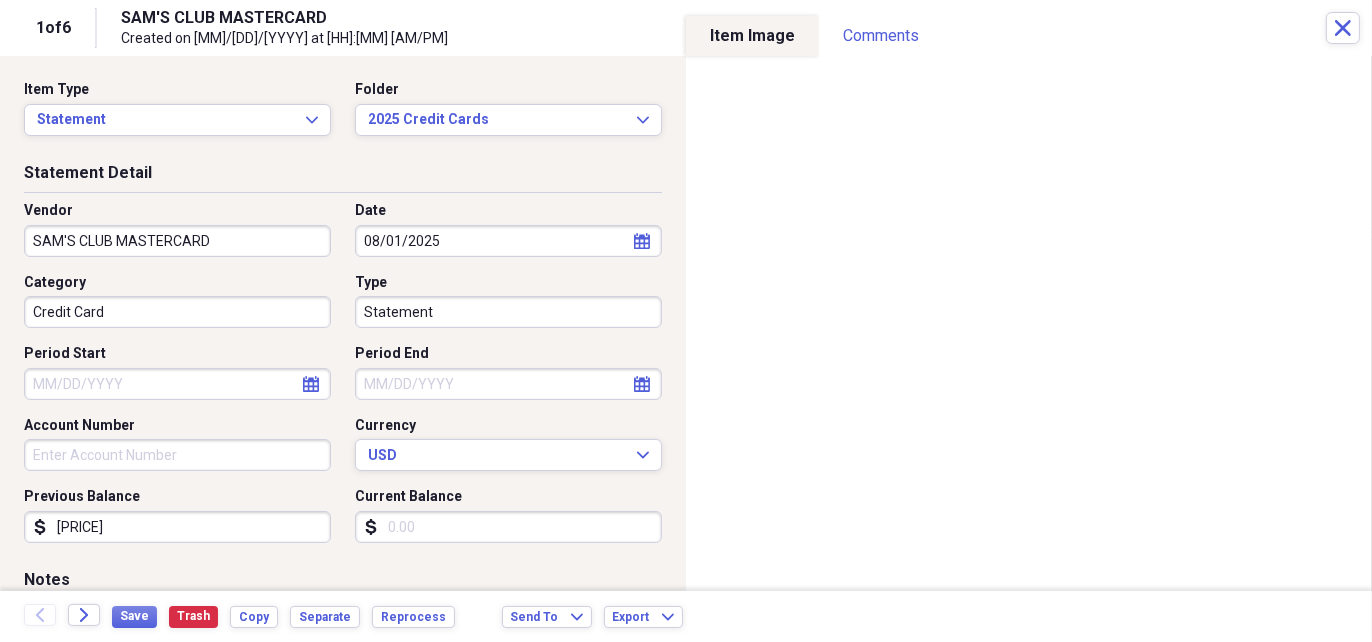 type on "[PRICE]" 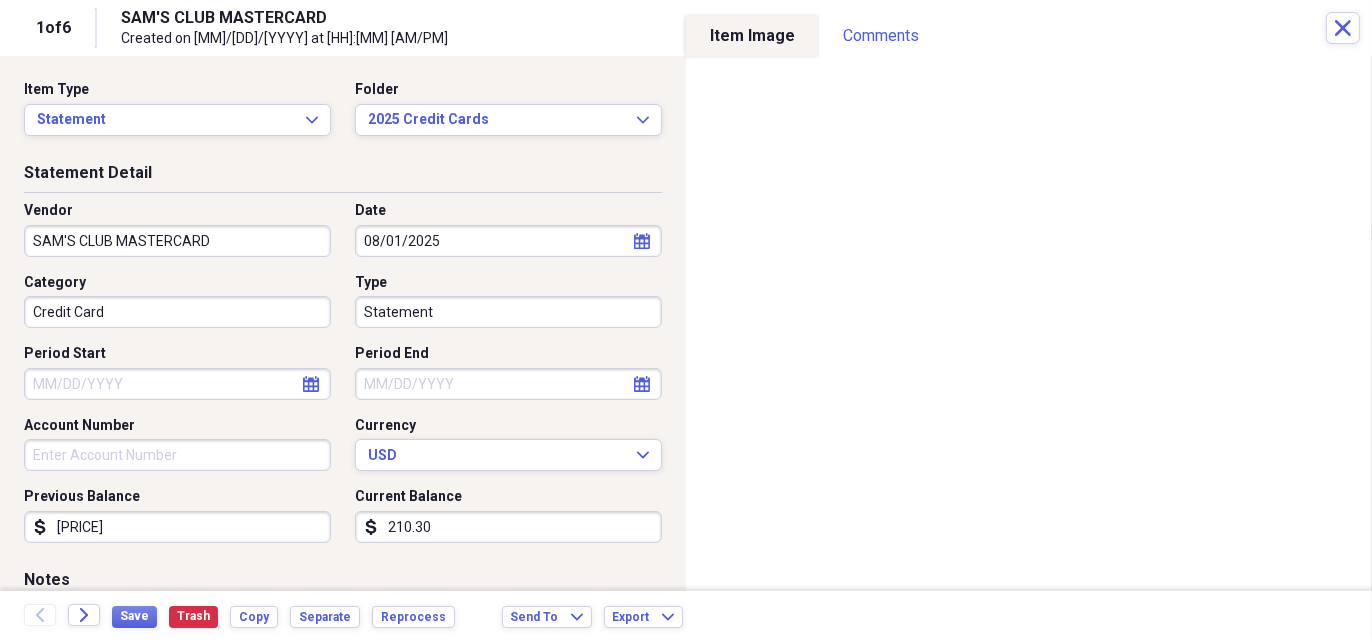 type on "210.30" 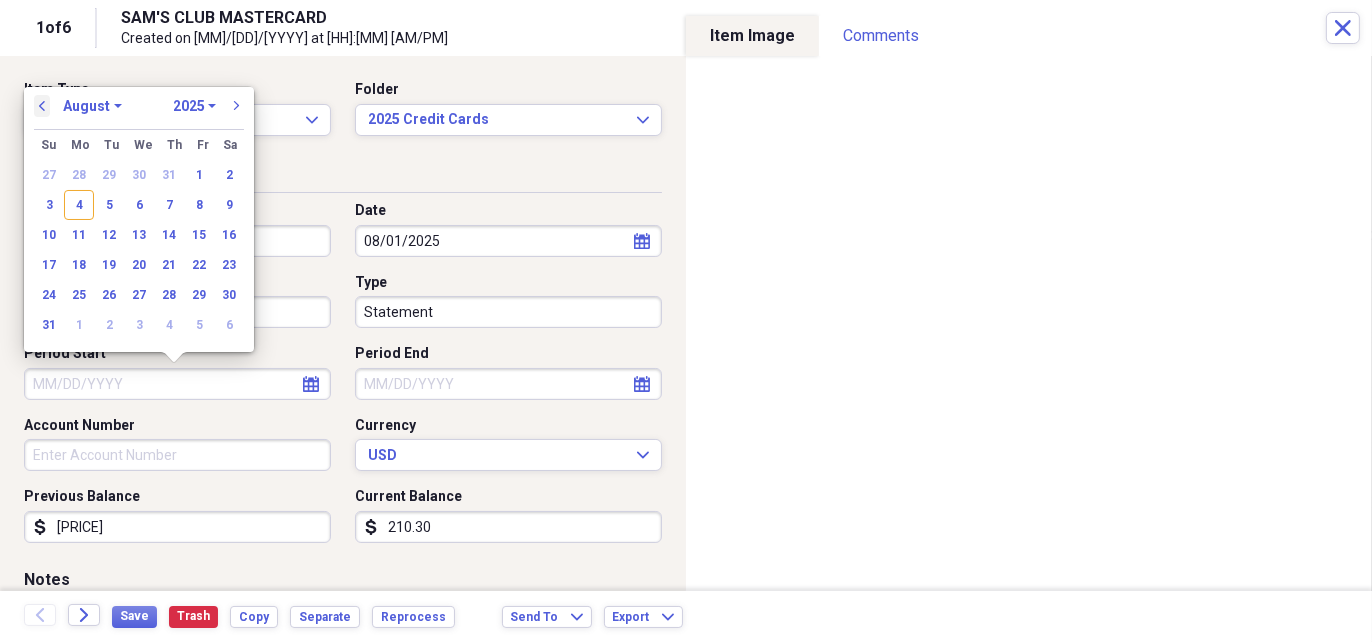 click on "previous" at bounding box center (42, 106) 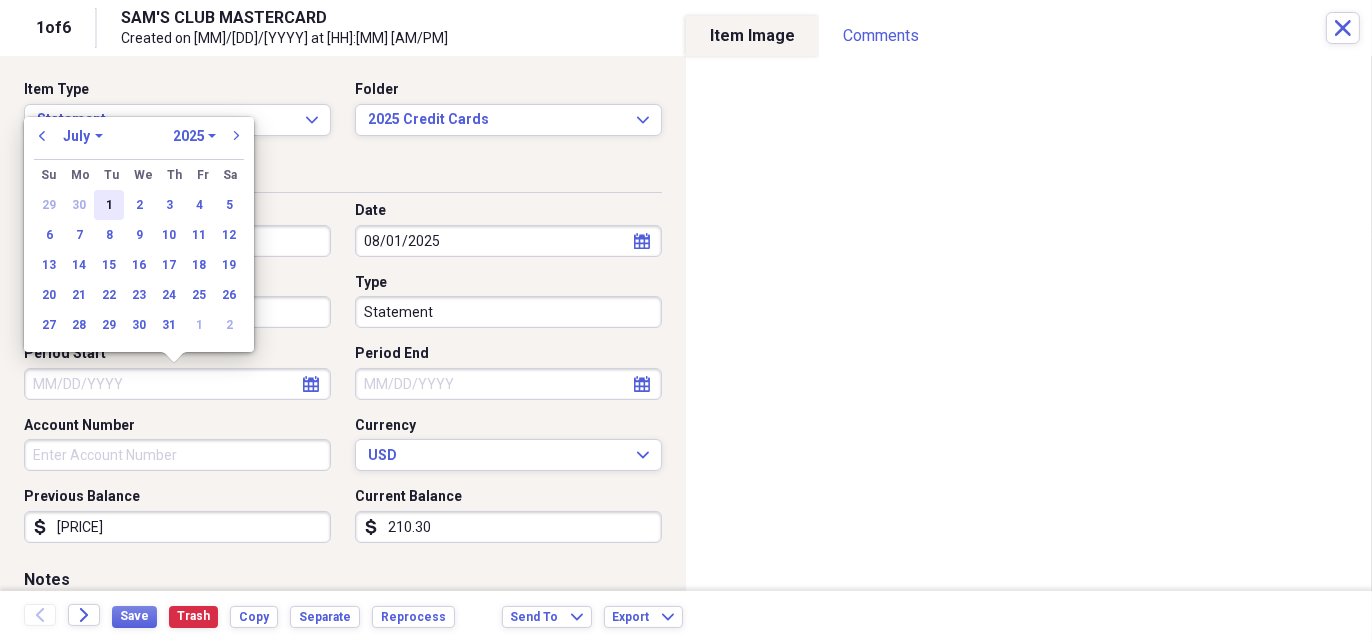 click on "1" at bounding box center (109, 205) 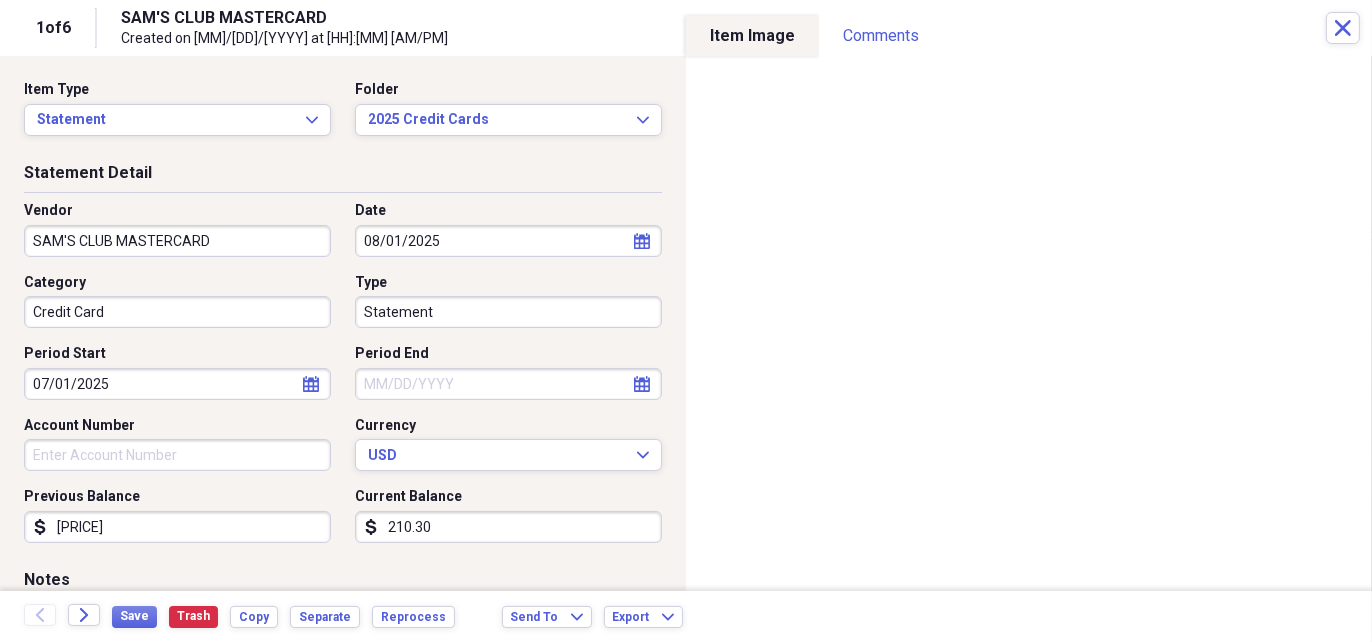 select on "7" 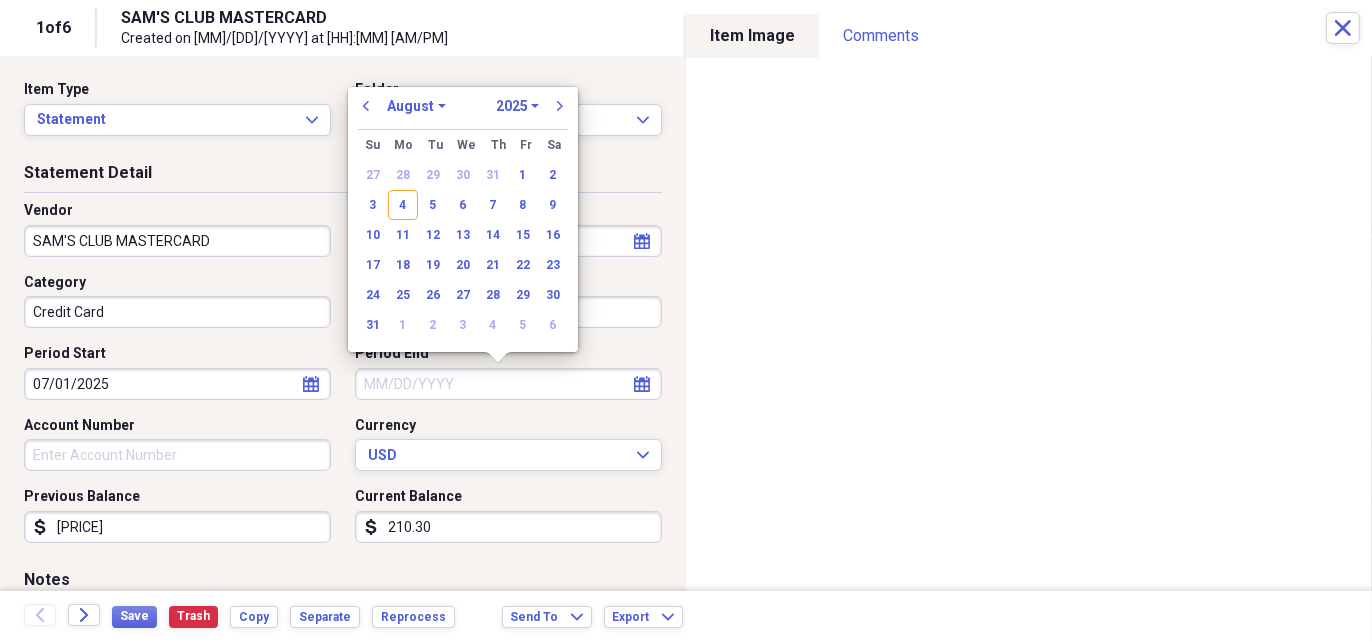 click on "Period End" at bounding box center (508, 384) 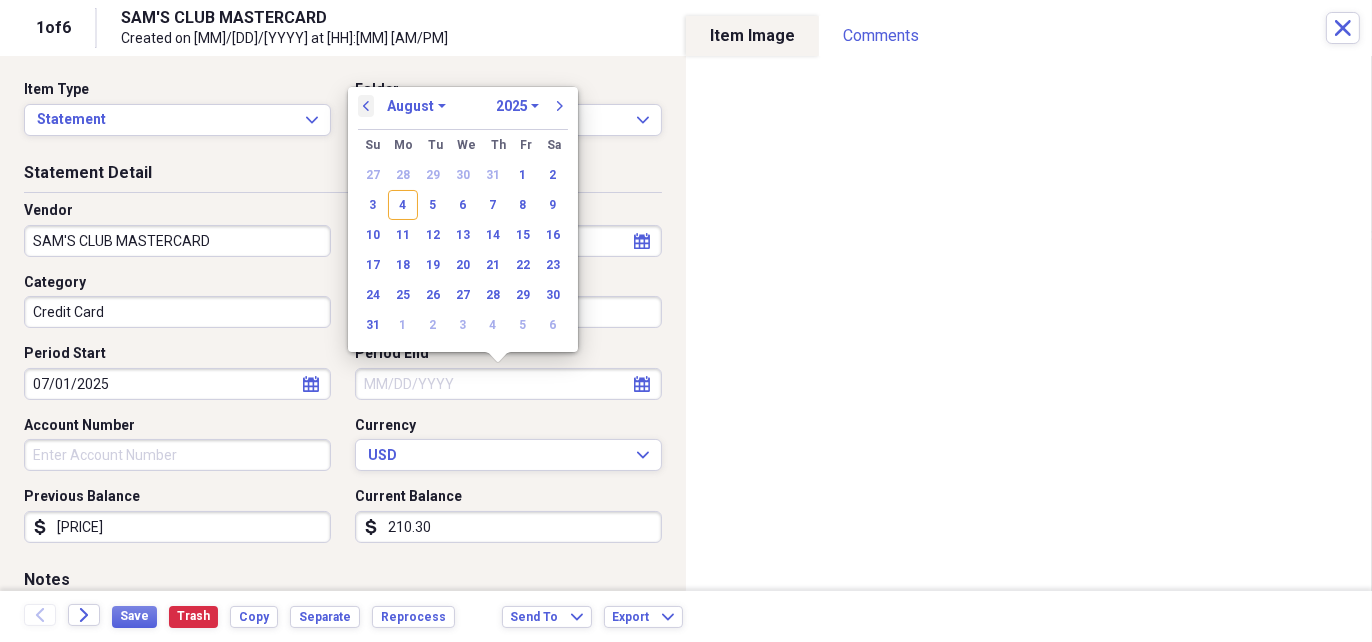 click on "previous" at bounding box center (366, 106) 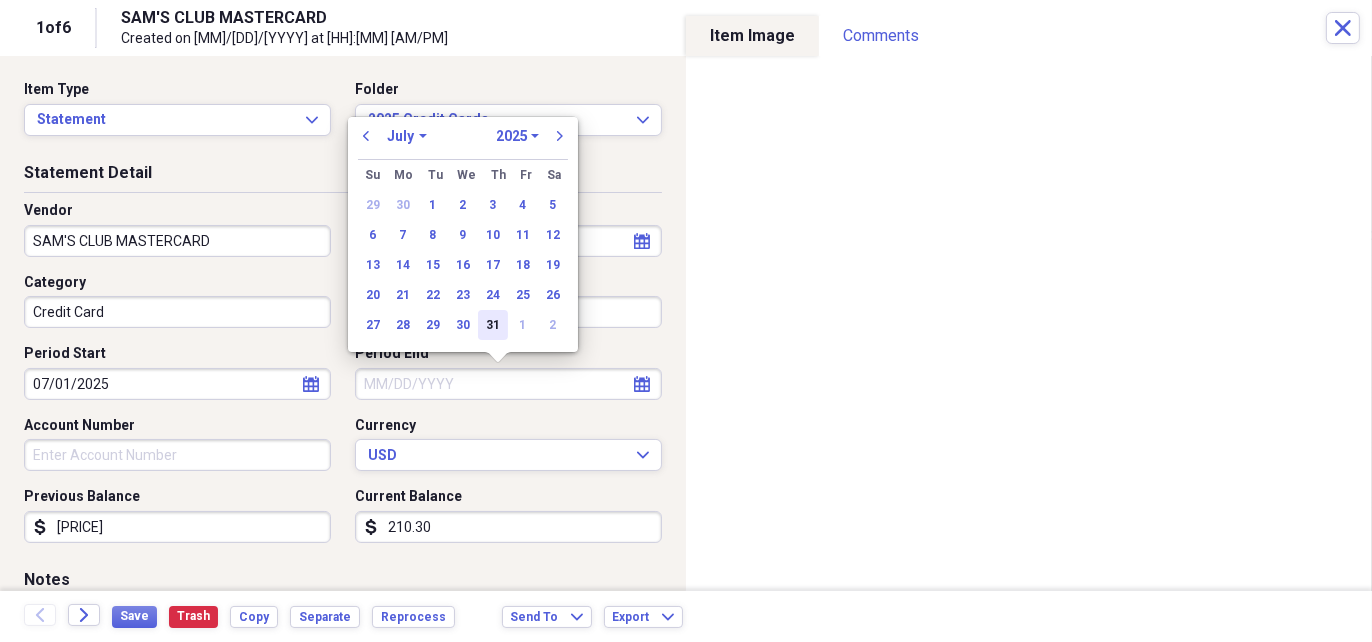 click on "31" at bounding box center (493, 325) 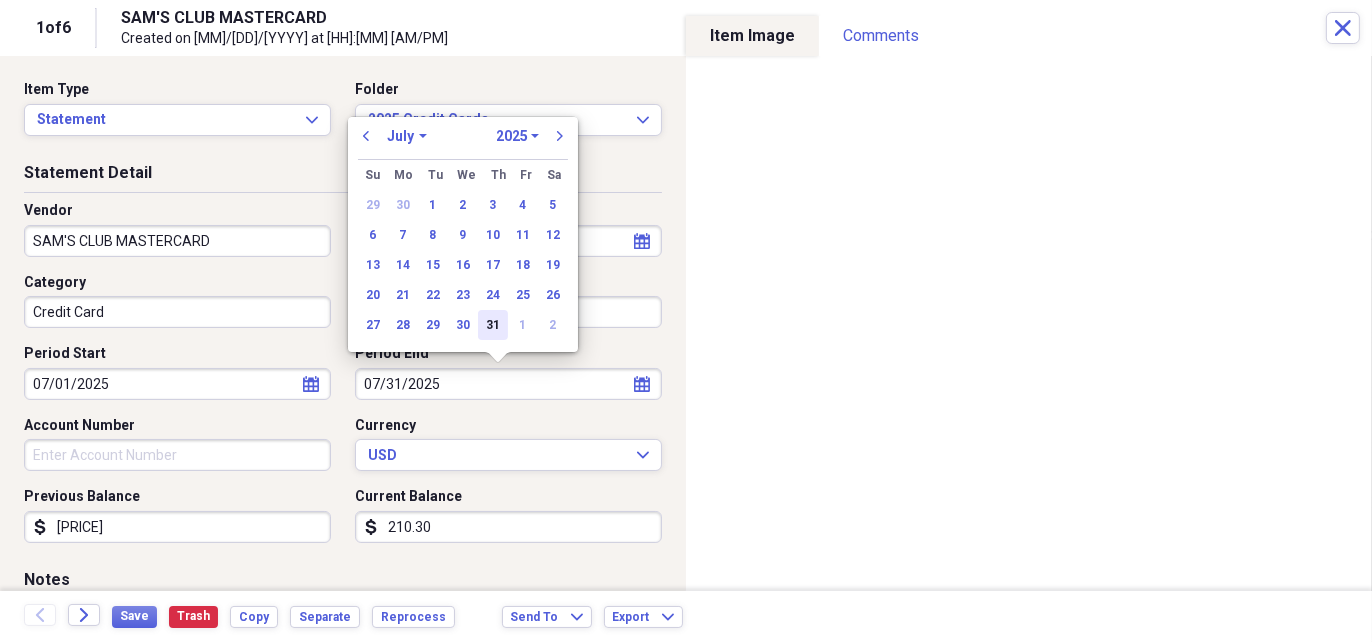 type on "07/31/2025" 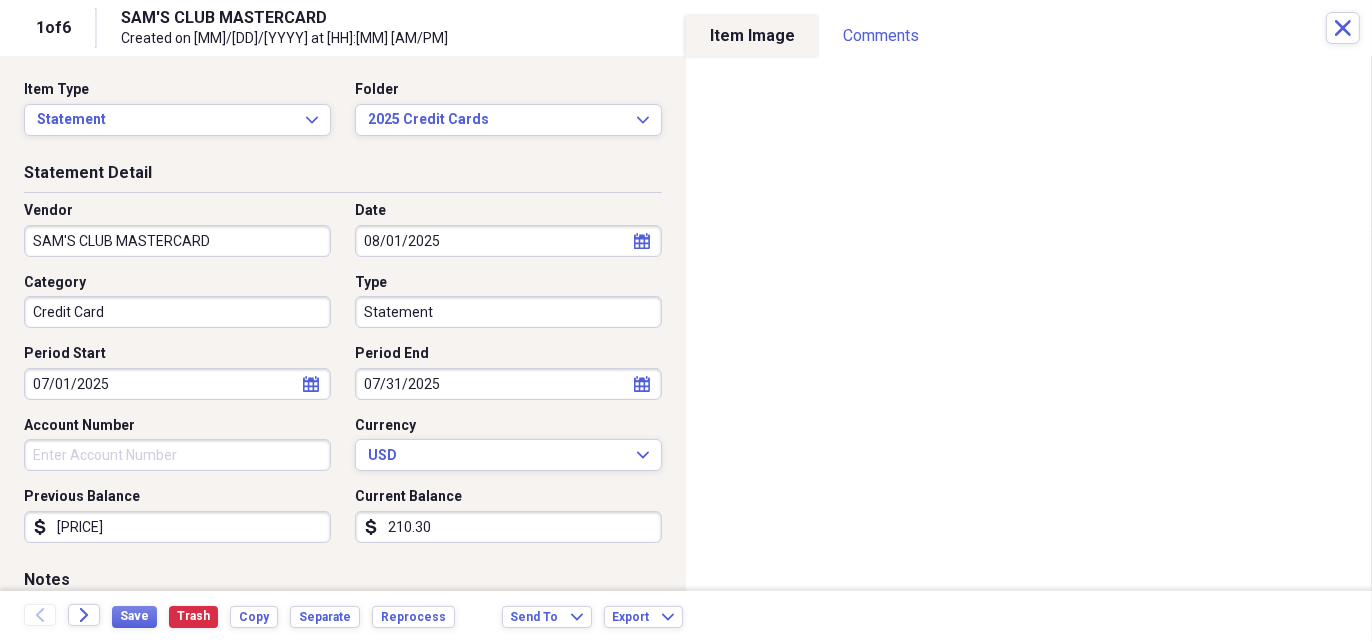 click on "Account Number" at bounding box center (177, 455) 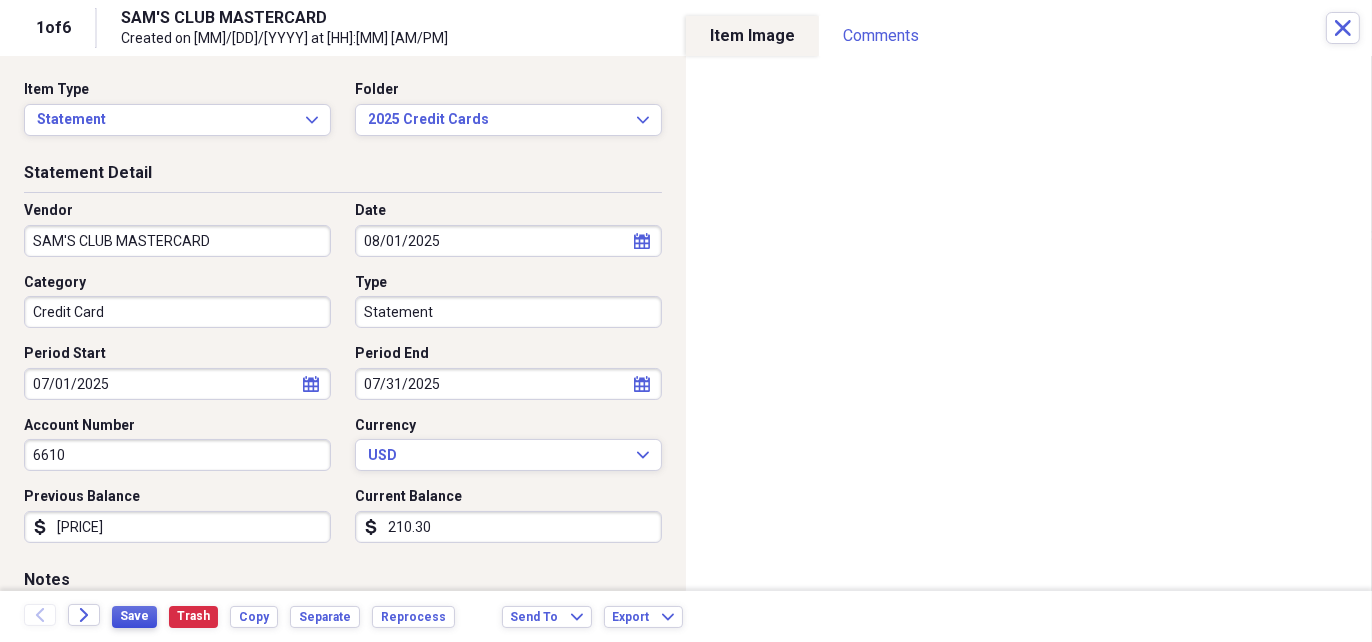 type on "6610" 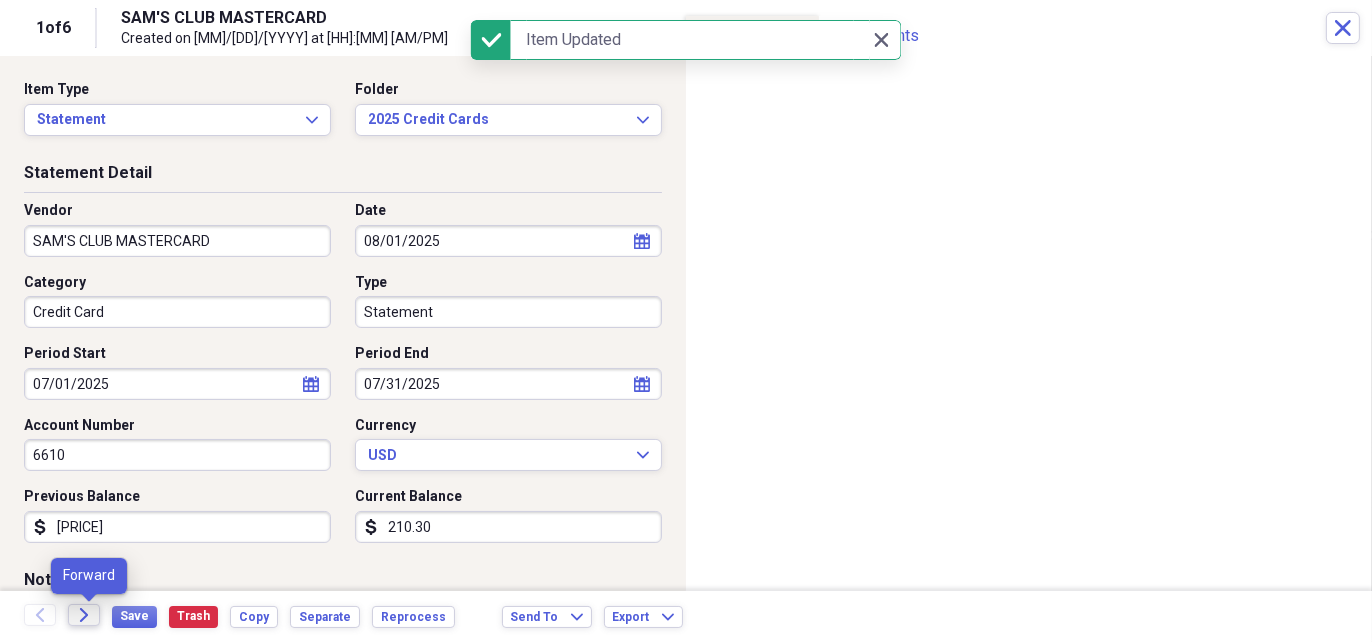 click on "Forward" 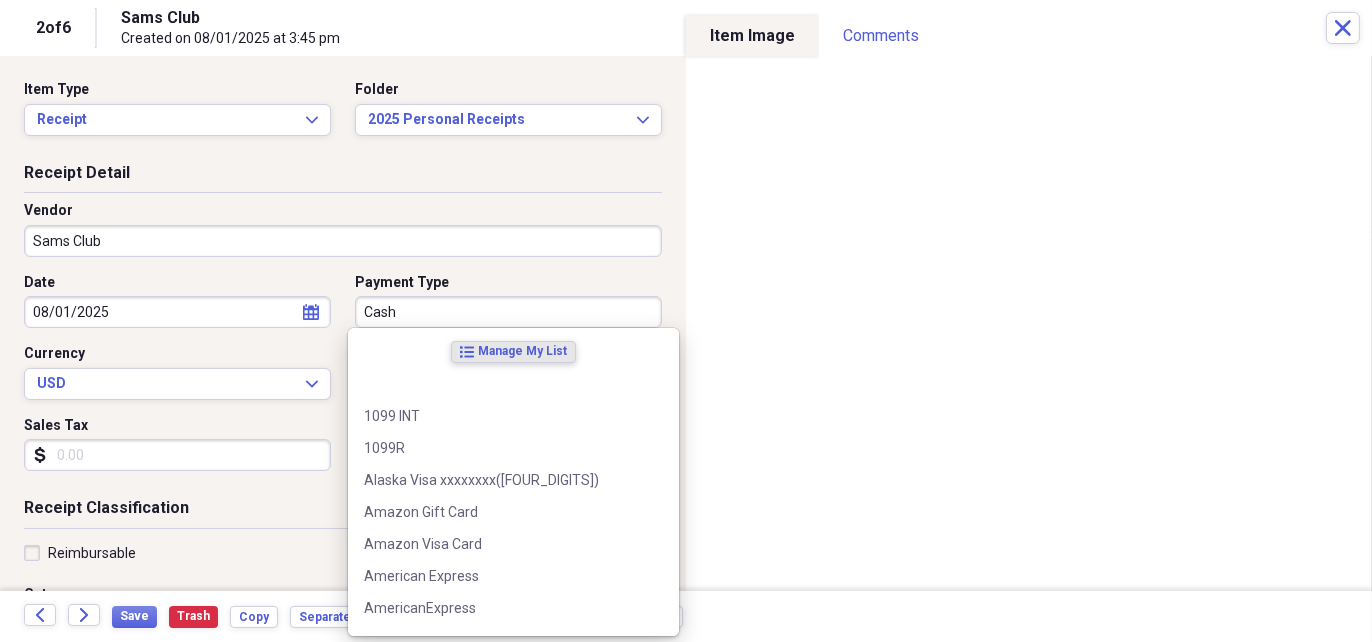 click on "Cash" at bounding box center [508, 312] 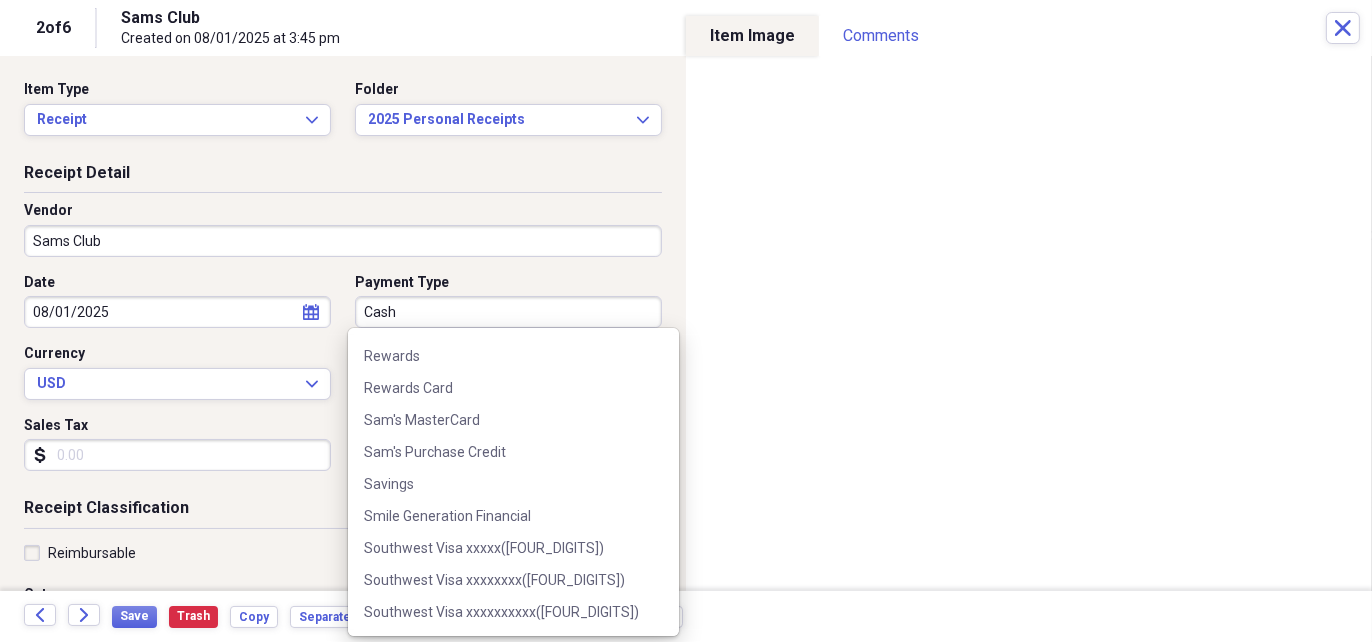 scroll, scrollTop: 2400, scrollLeft: 0, axis: vertical 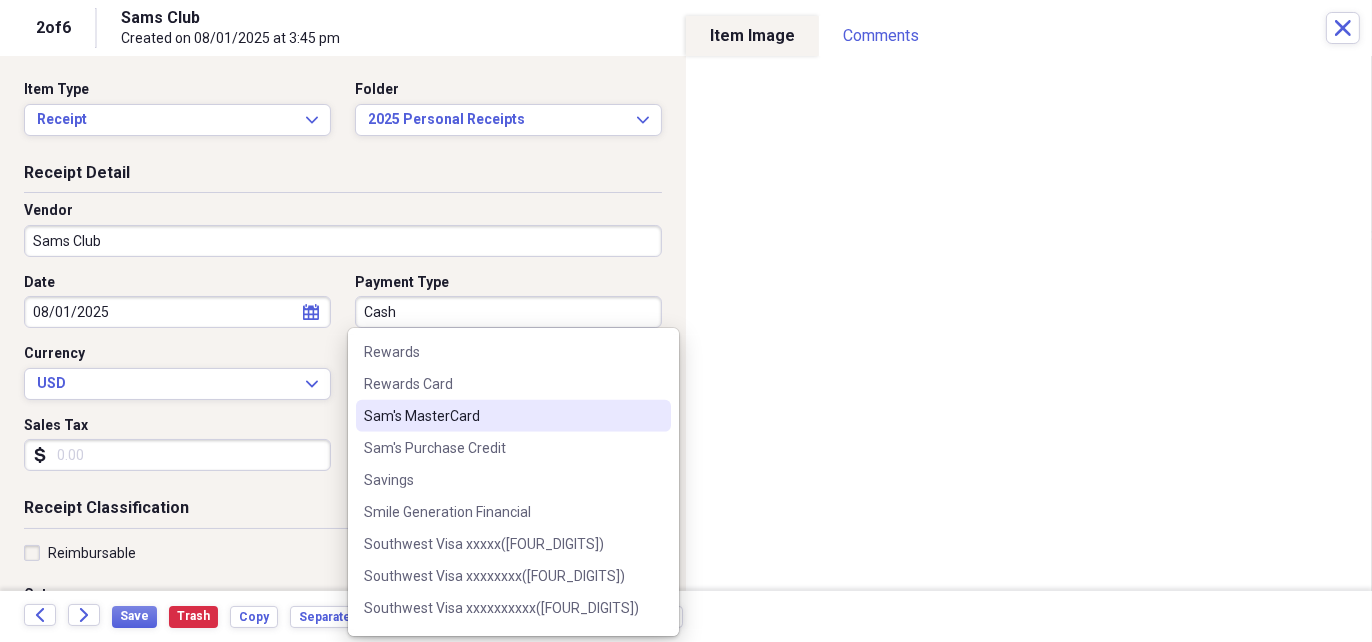 click on "Sam's MasterCard" at bounding box center [501, 416] 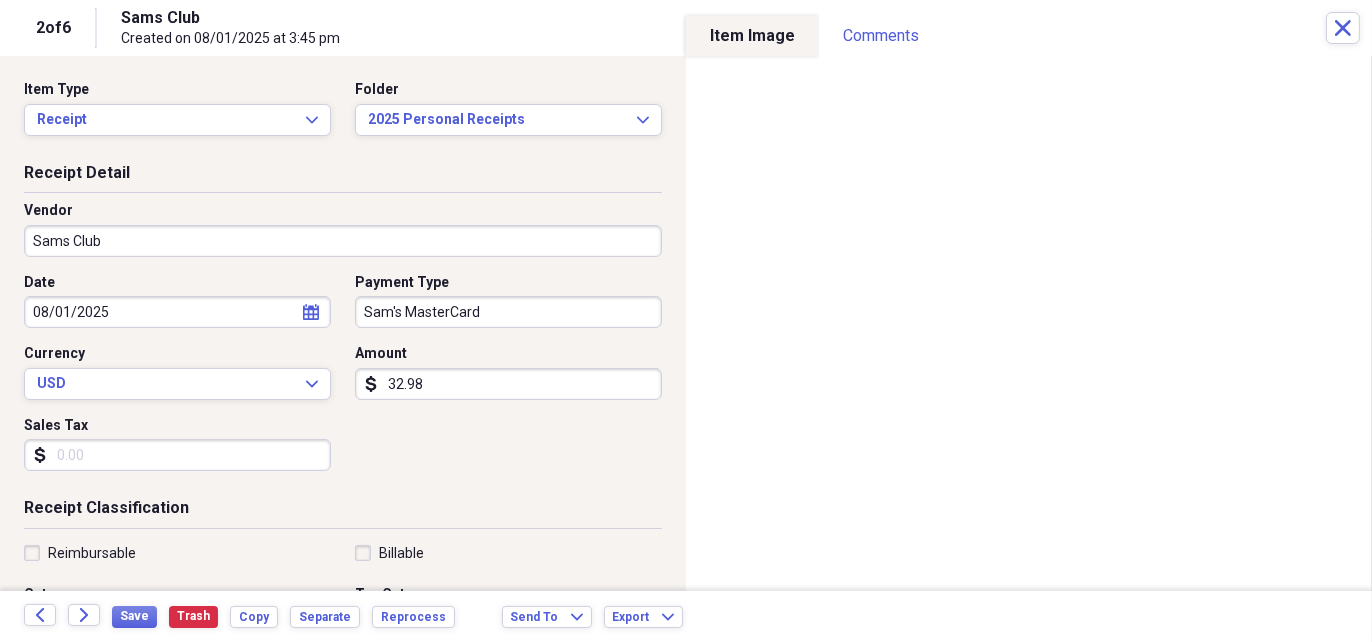 click on "32.98" at bounding box center (508, 384) 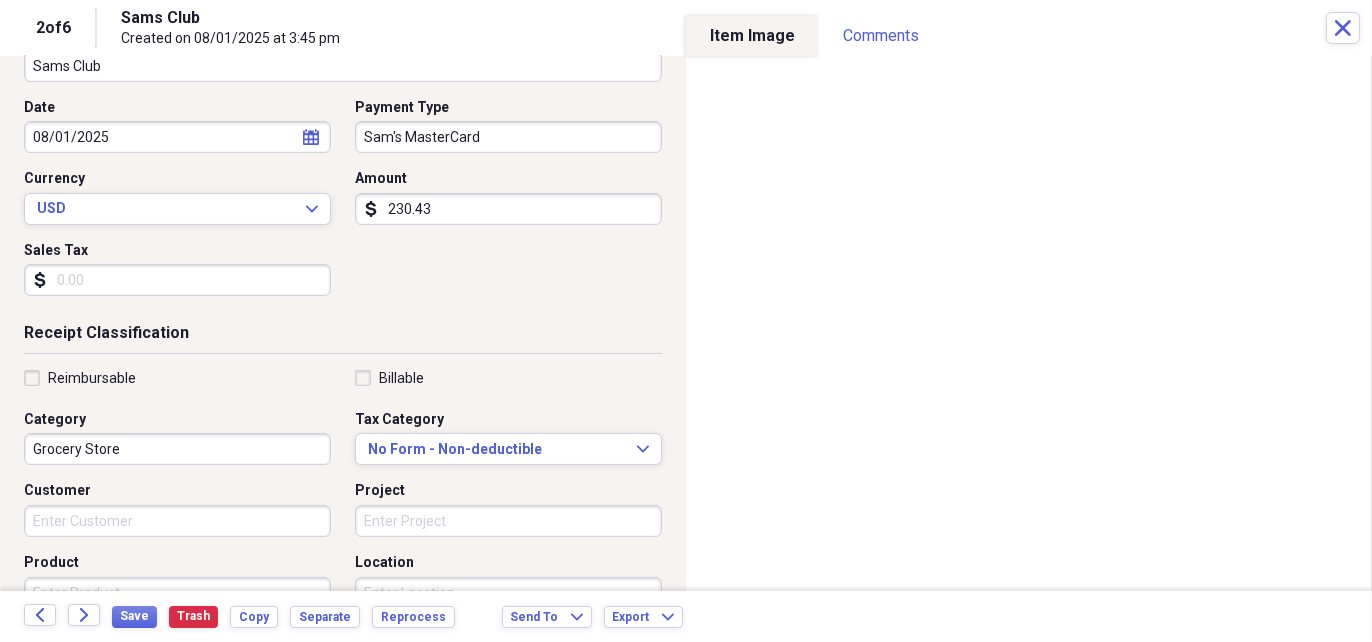 scroll, scrollTop: 200, scrollLeft: 0, axis: vertical 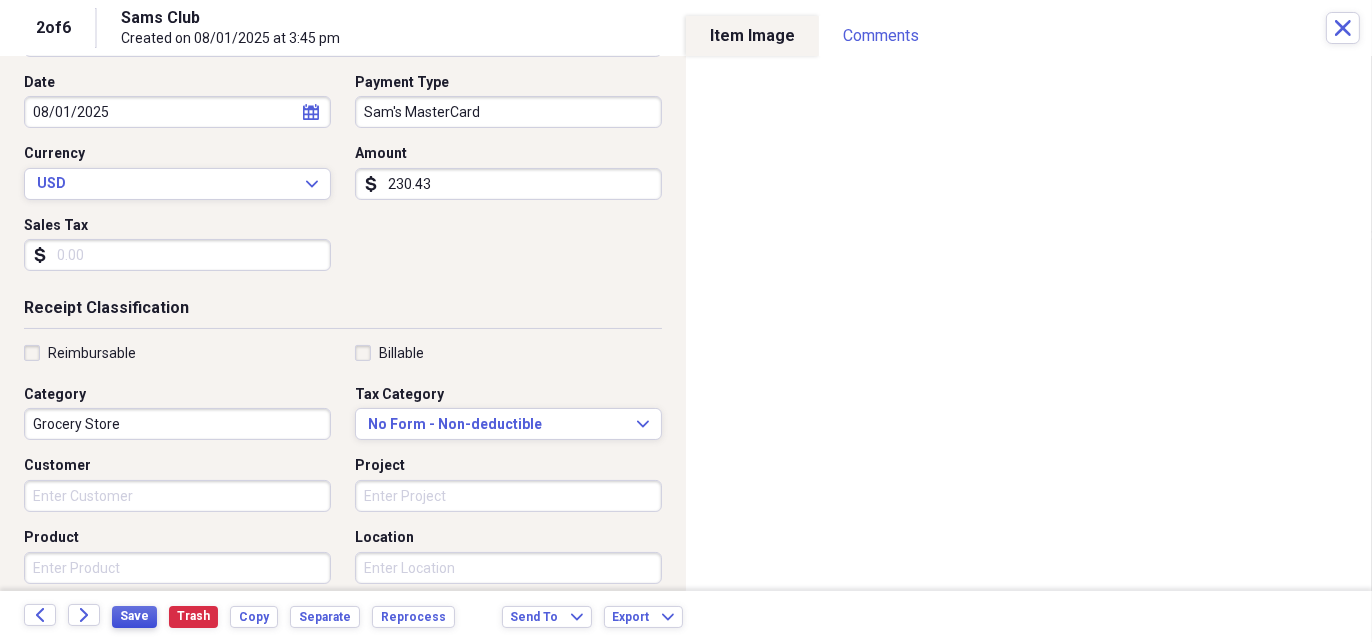type on "230.43" 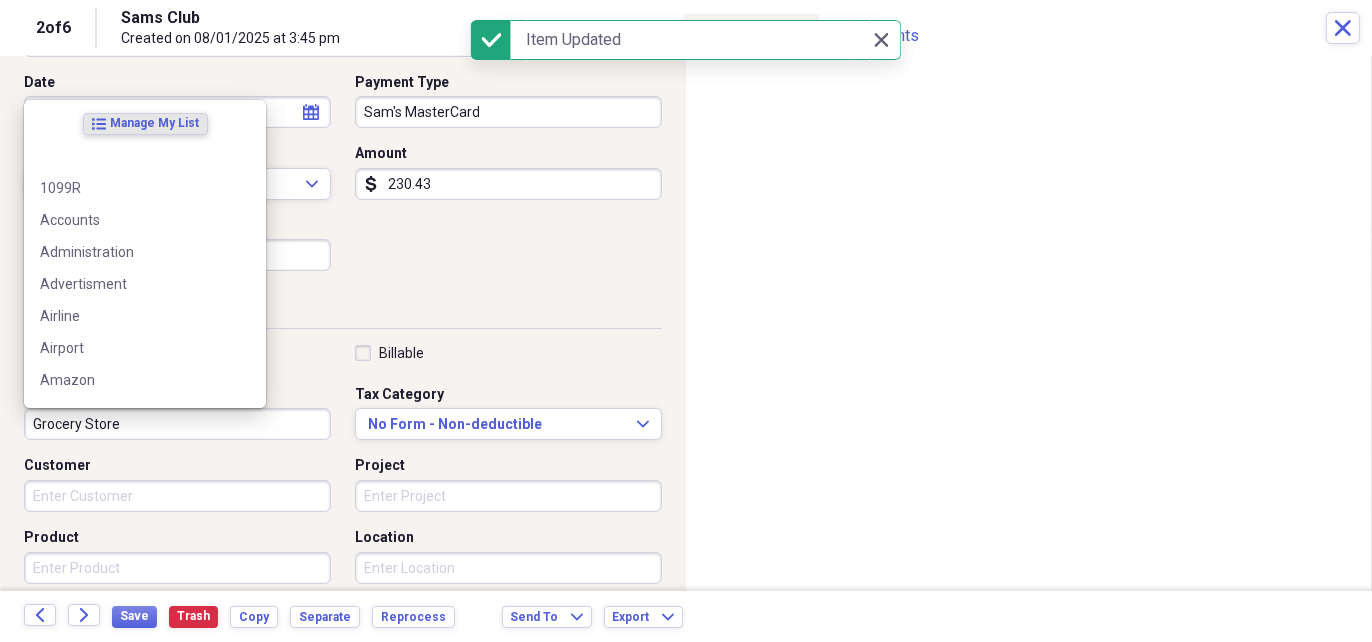 click on "Grocery Store" at bounding box center [177, 424] 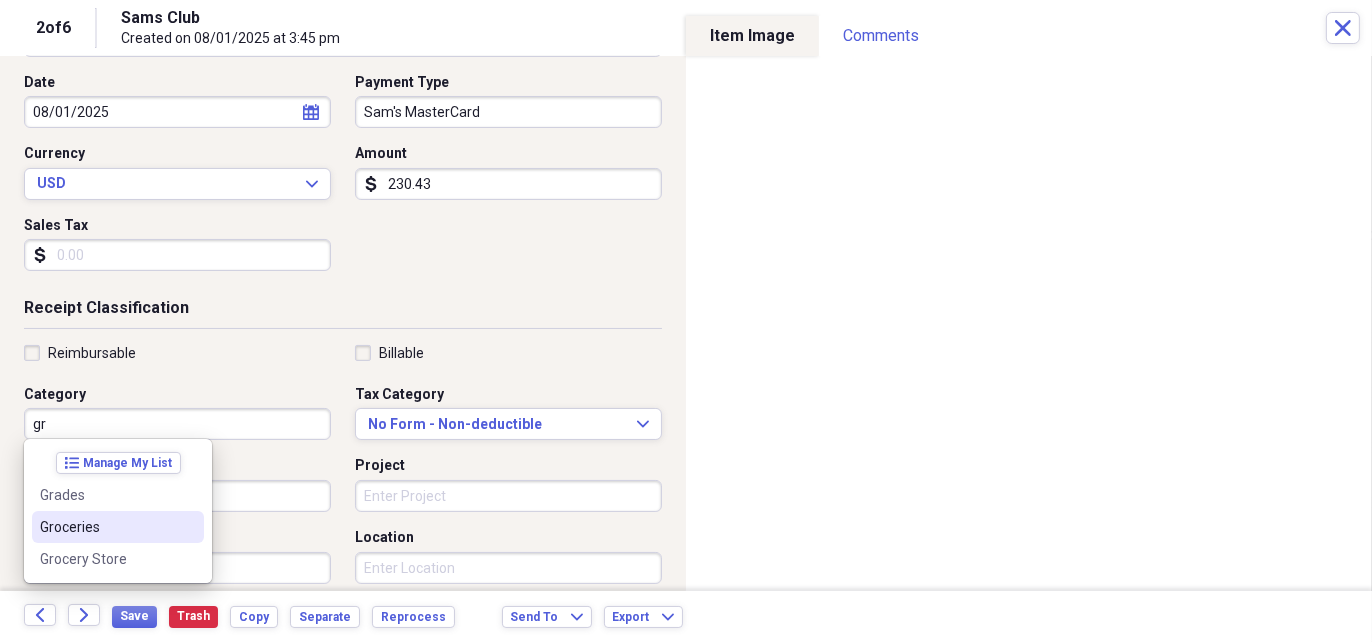click on "Groceries" at bounding box center [106, 527] 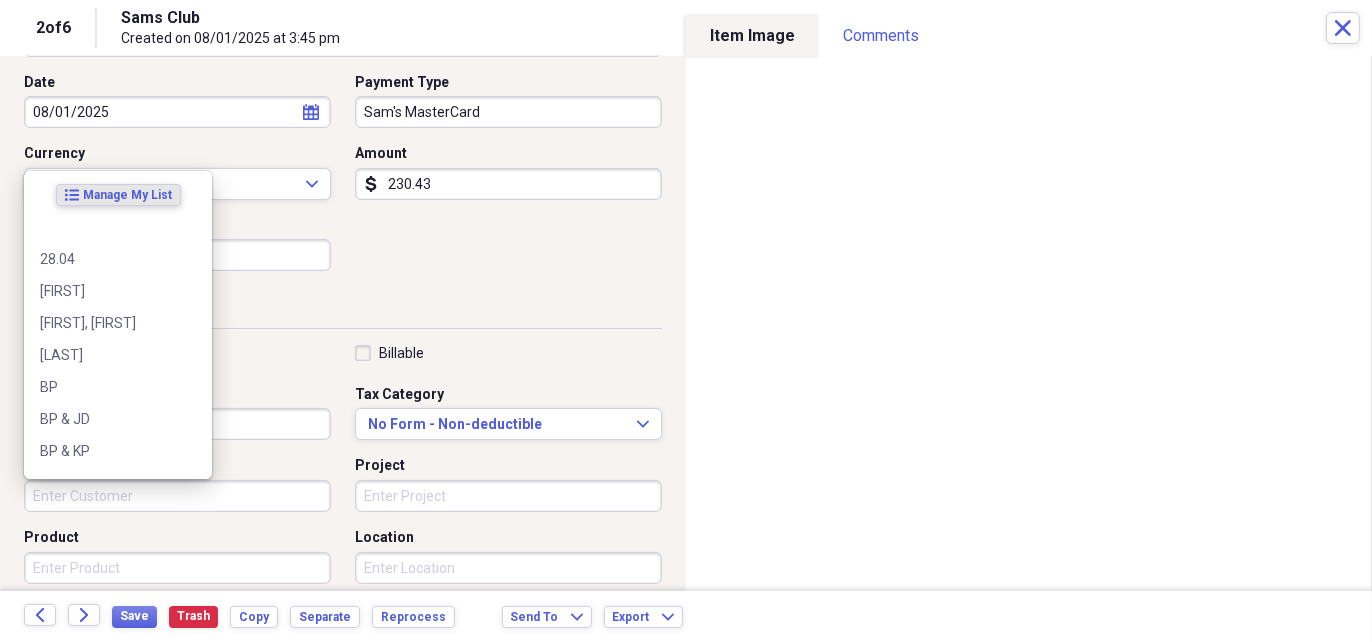 click on "Customer" at bounding box center [177, 496] 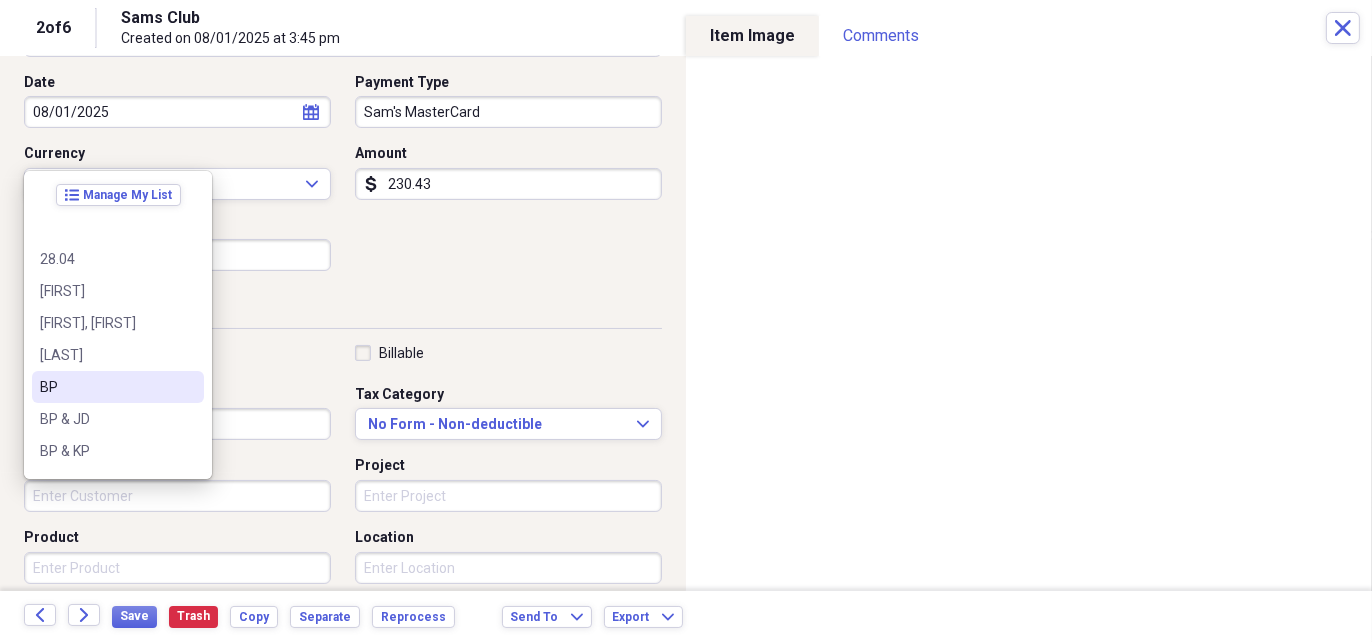click on "BP" at bounding box center [106, 387] 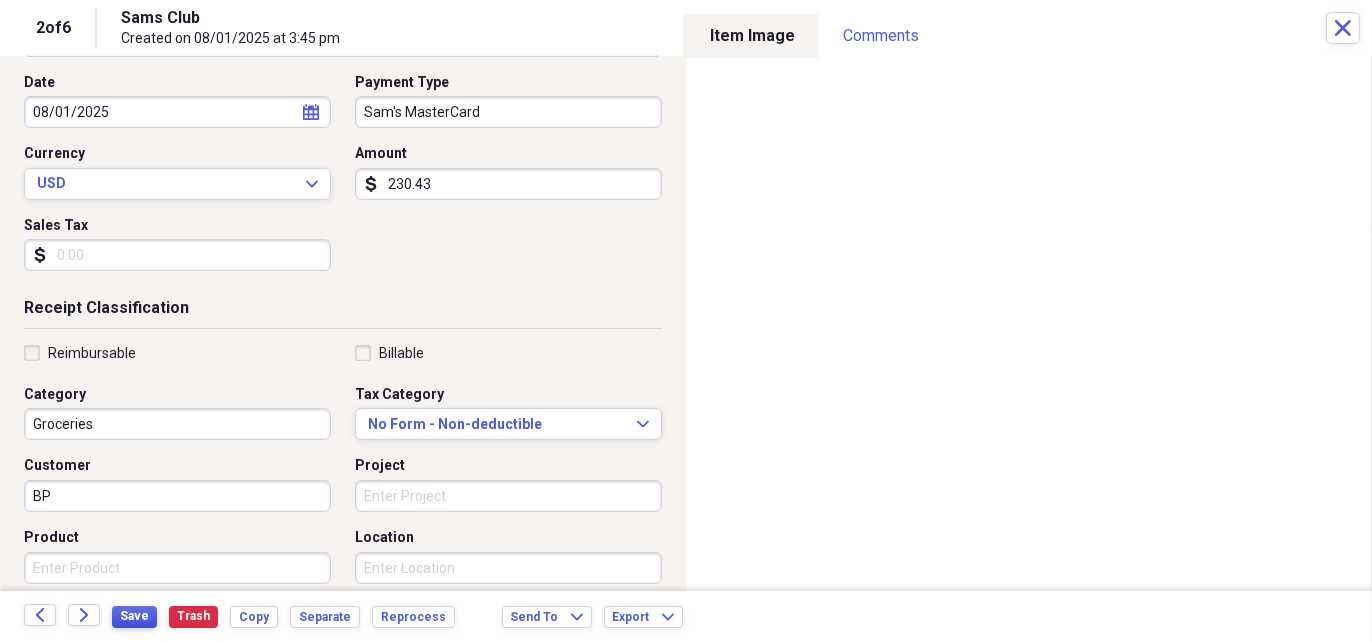 click on "Save" at bounding box center (134, 617) 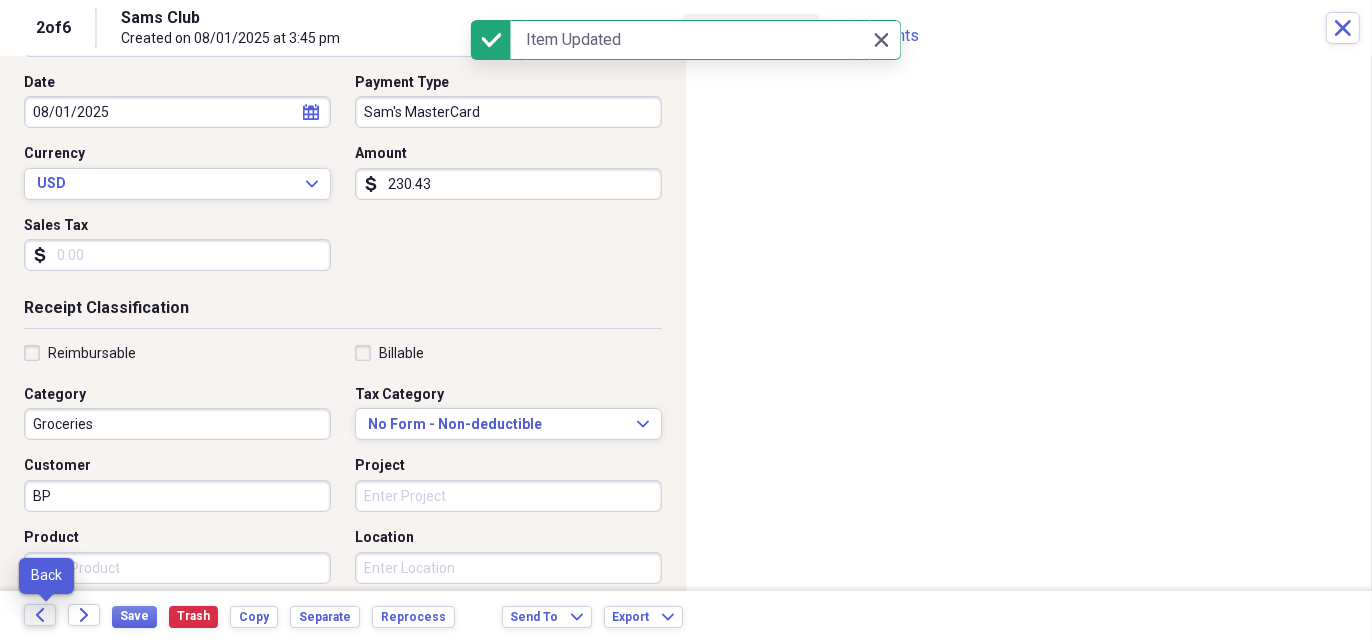 click on "Back" 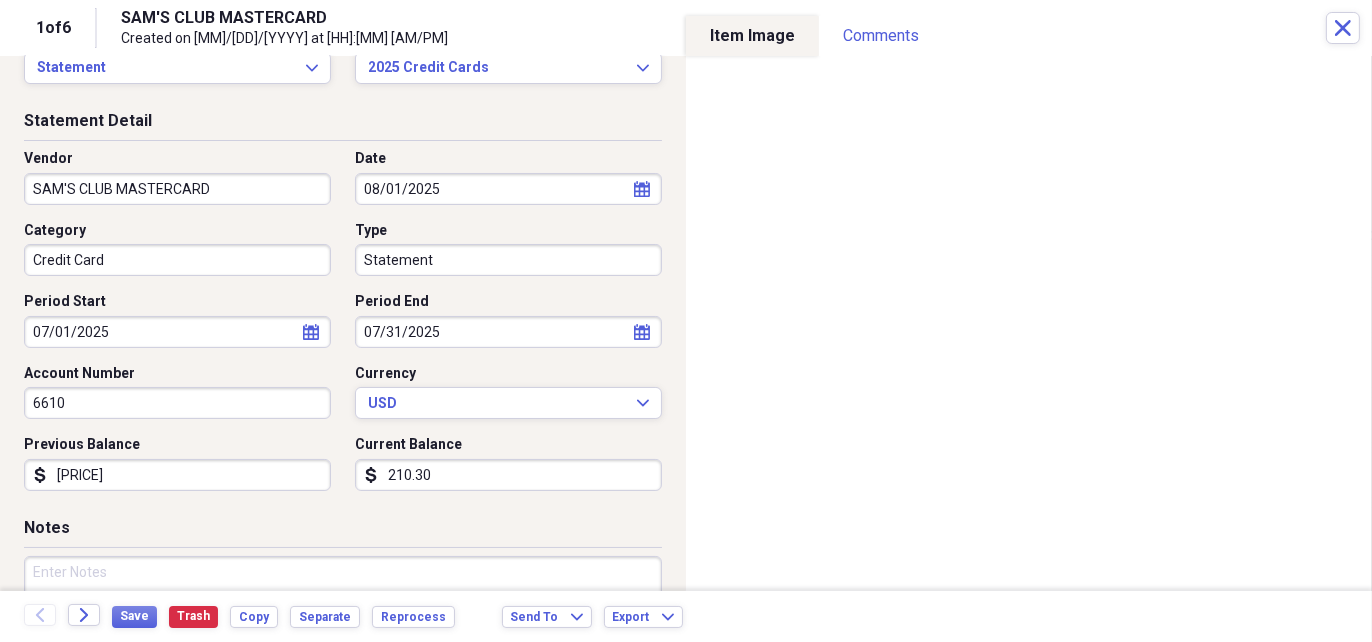 scroll, scrollTop: 0, scrollLeft: 0, axis: both 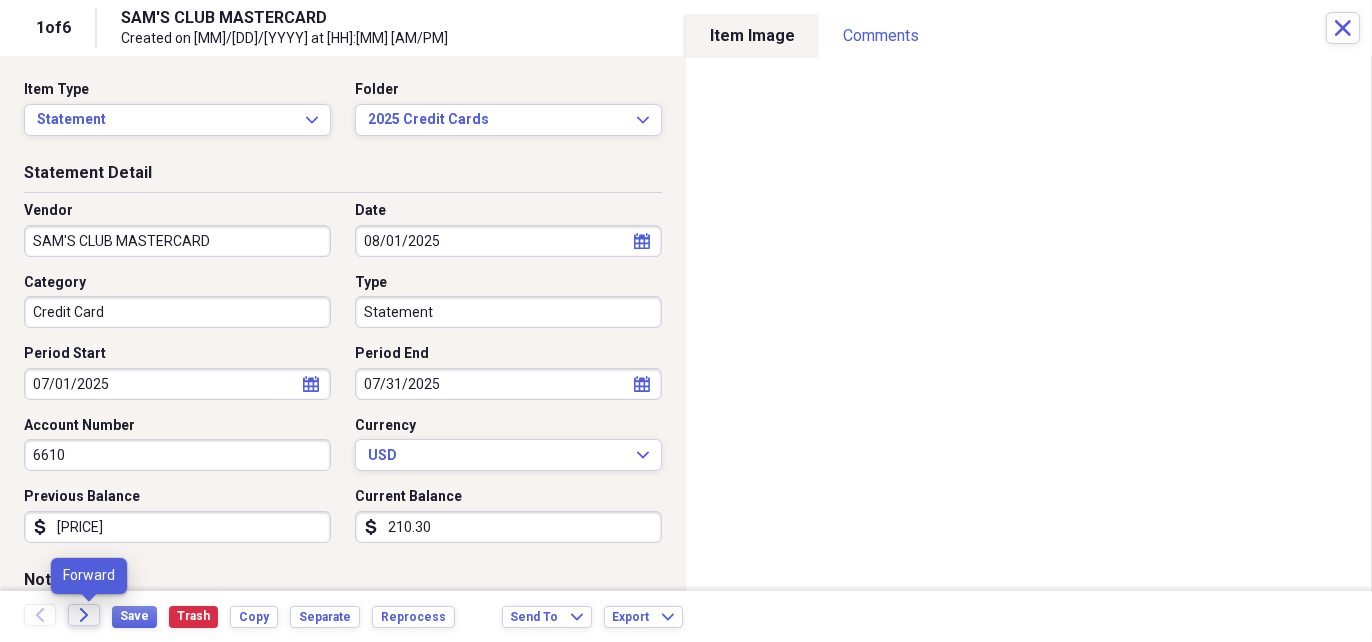 click on "Forward" 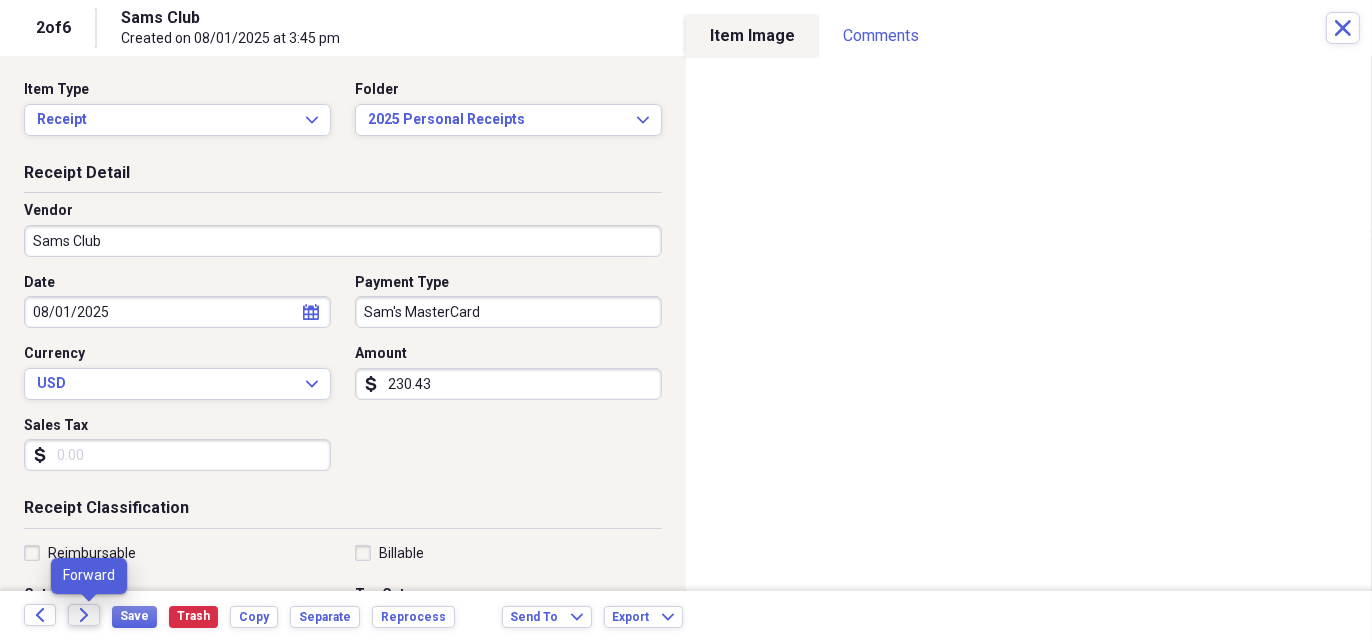 click 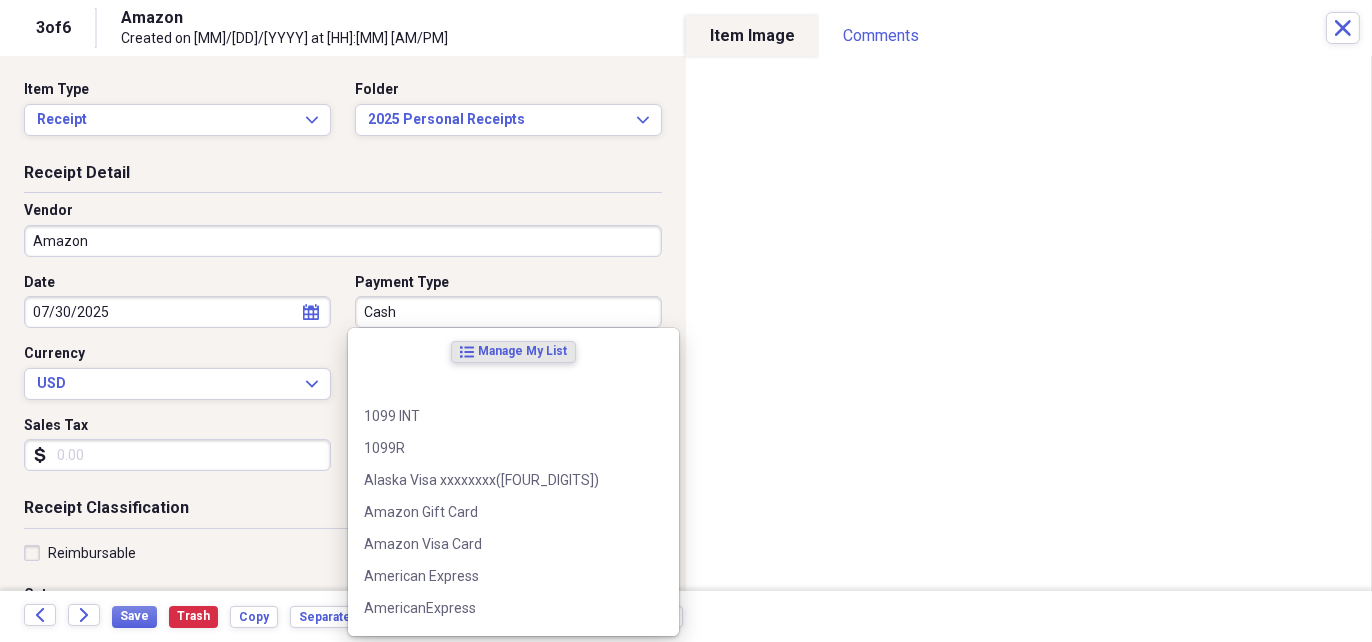 click on "Cash" at bounding box center (508, 312) 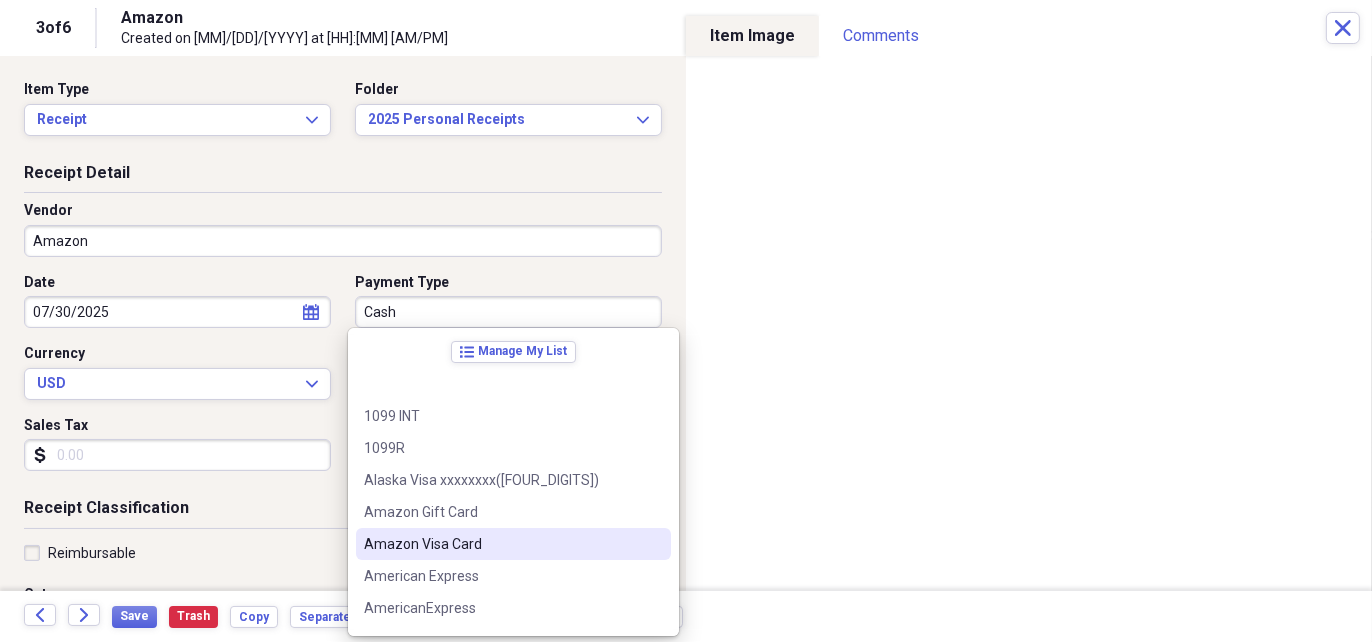 click on "Amazon Visa Card" at bounding box center (501, 544) 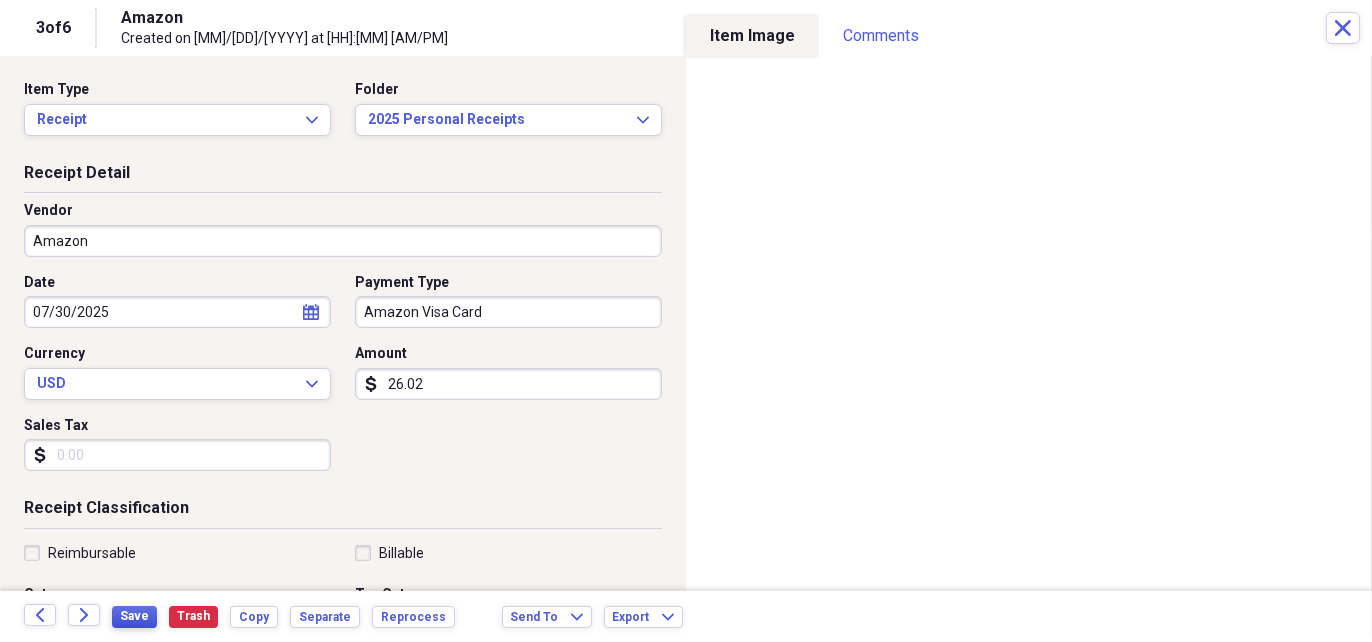 click on "Save" at bounding box center (134, 616) 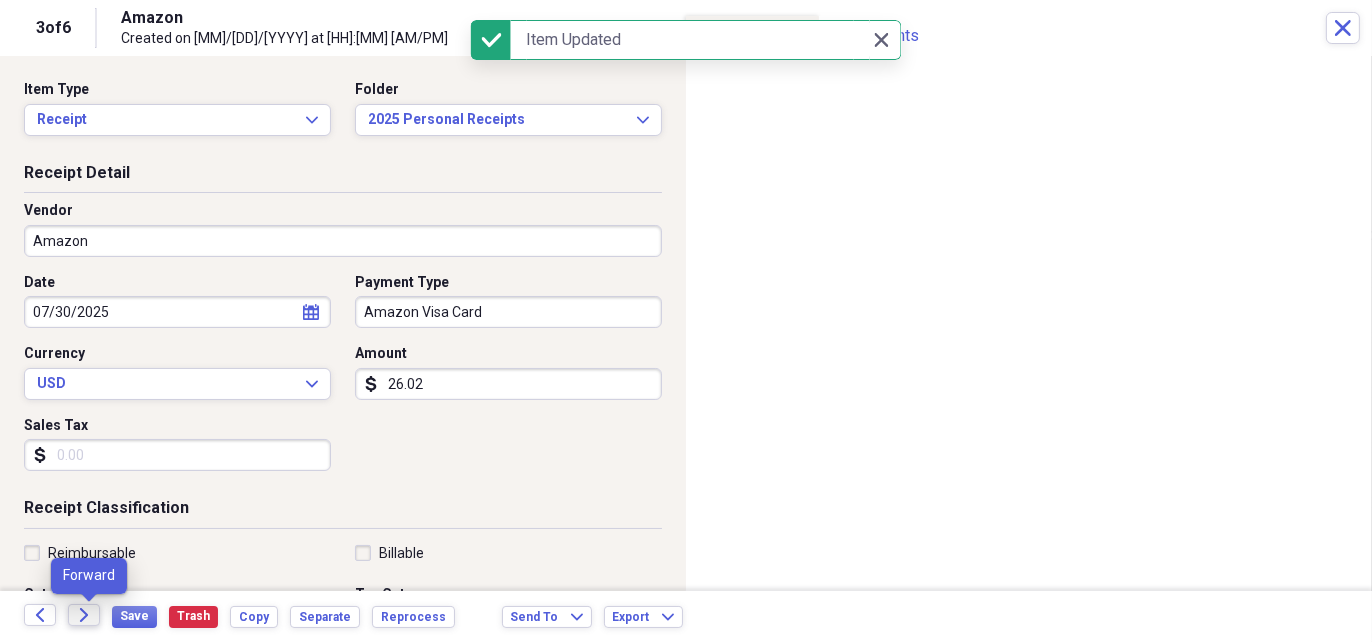 click on "Forward" 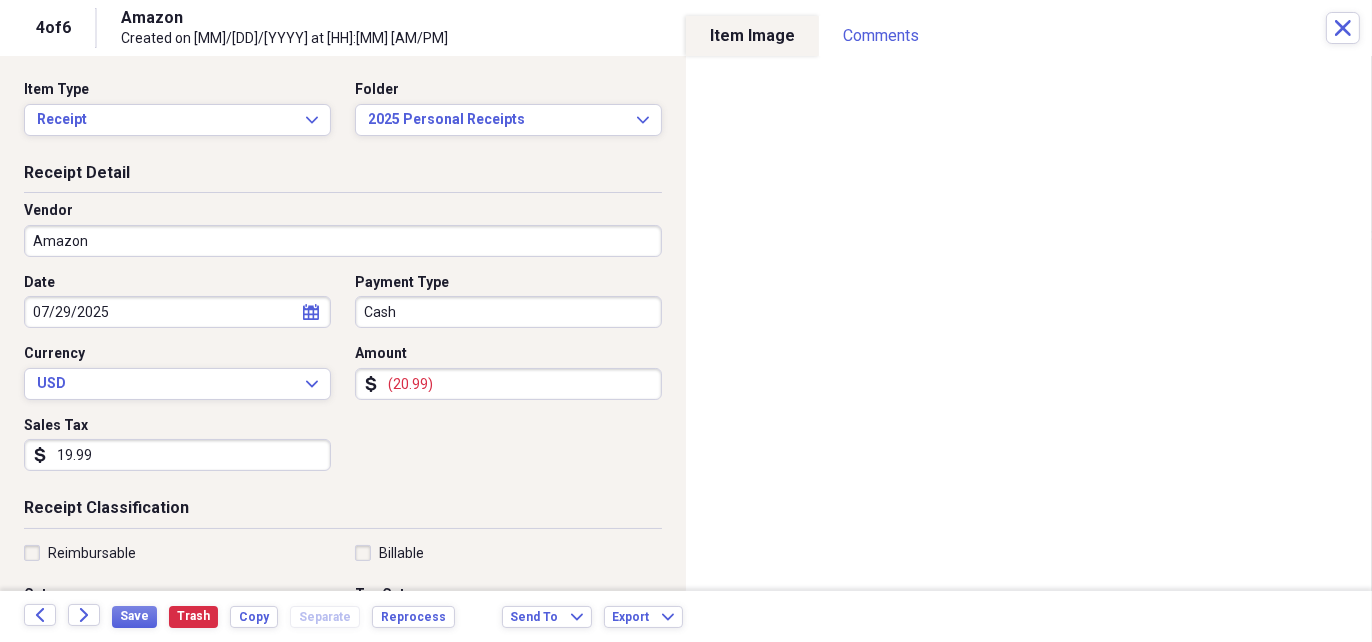 click on "(20.99)" at bounding box center (508, 384) 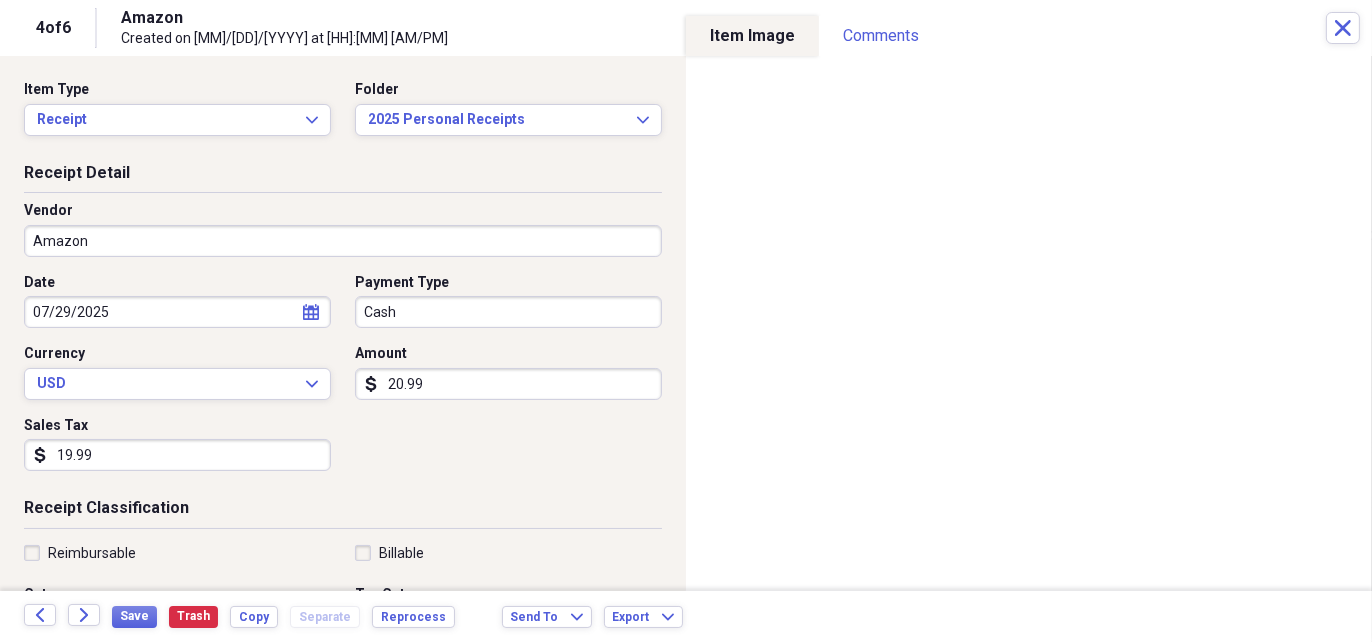 type on "20.99" 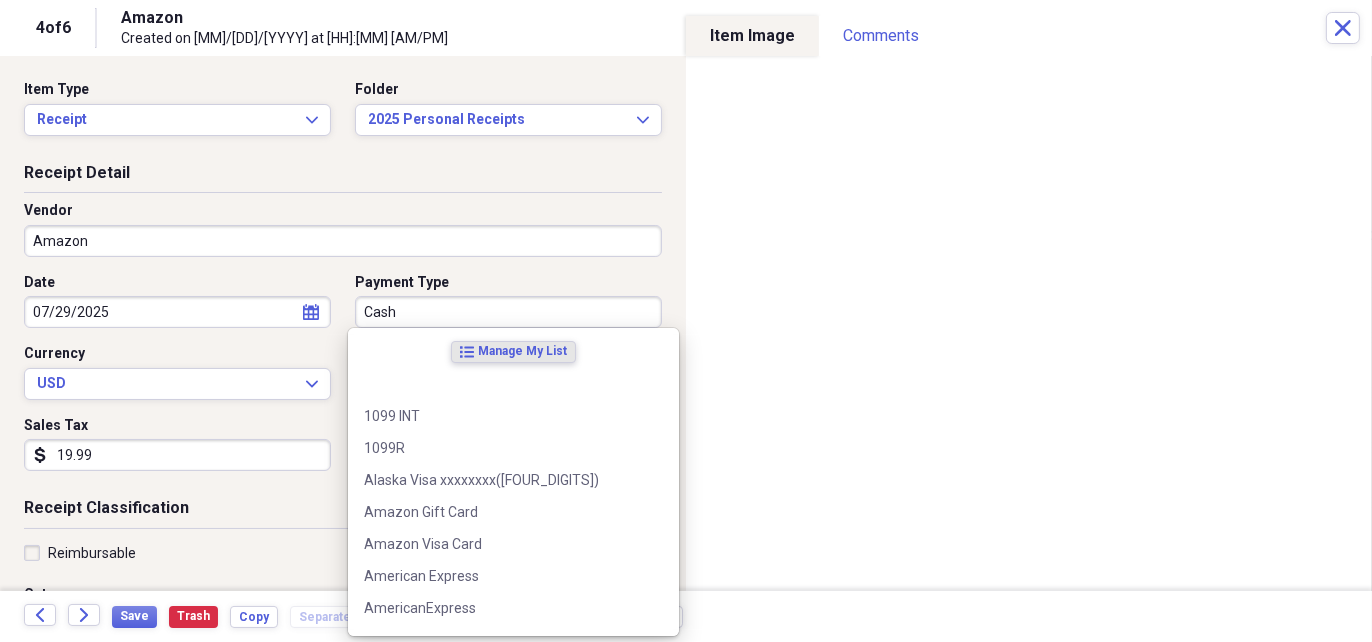click on "Cash" at bounding box center [508, 312] 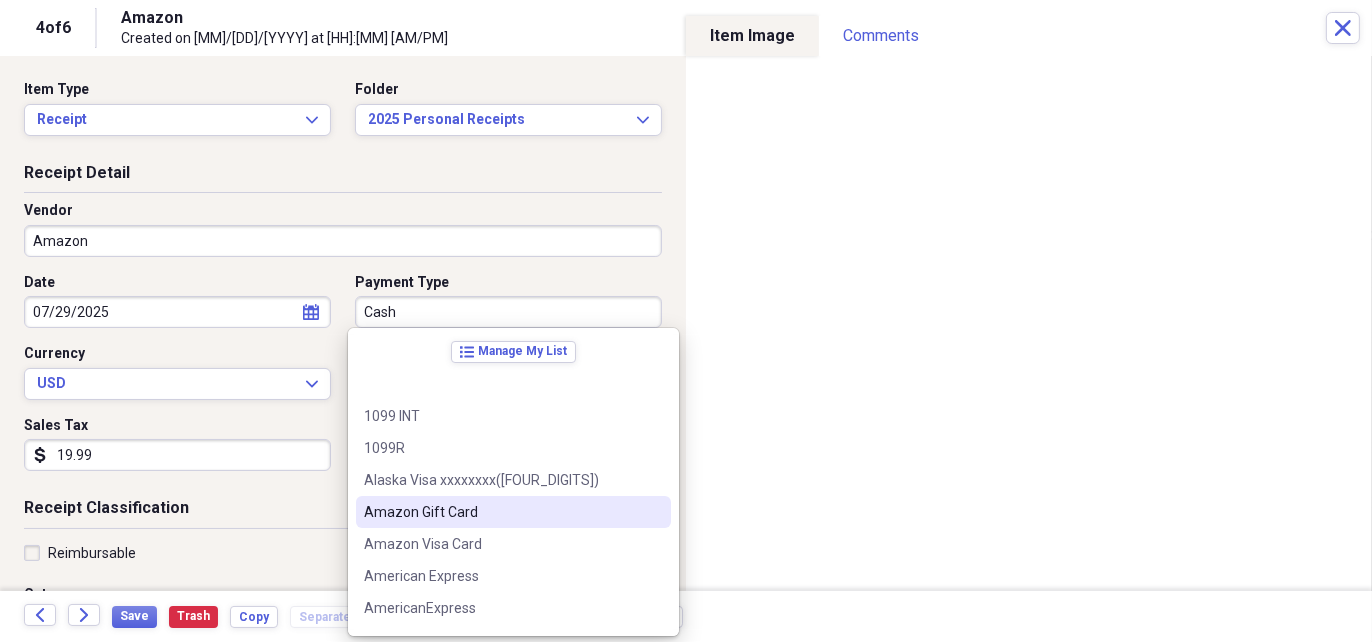 click on "Amazon Gift Card" at bounding box center (501, 512) 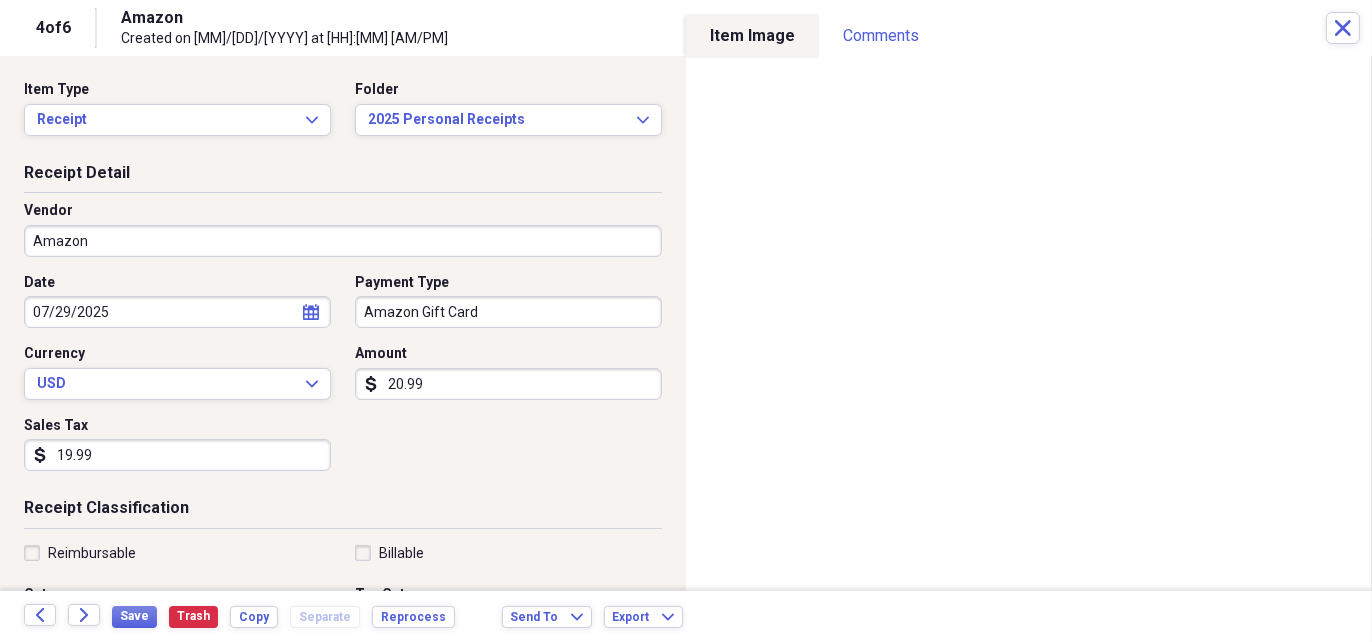 click on "19.99" at bounding box center [177, 455] 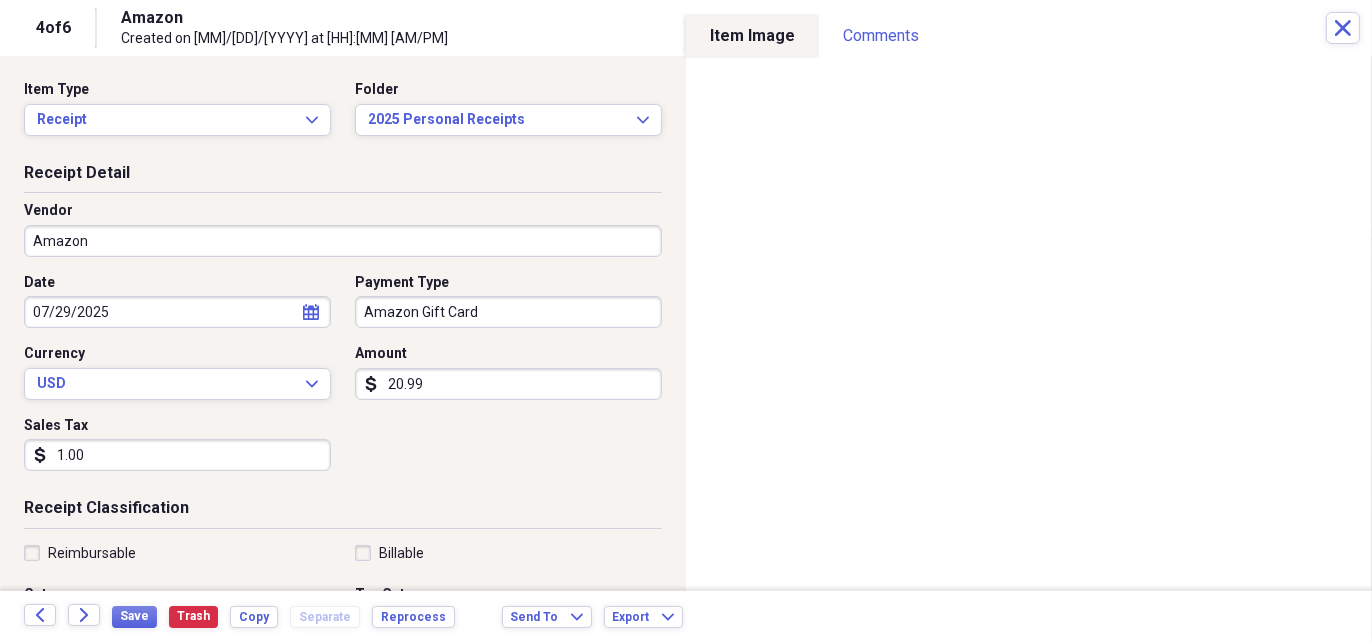 type on "1.00" 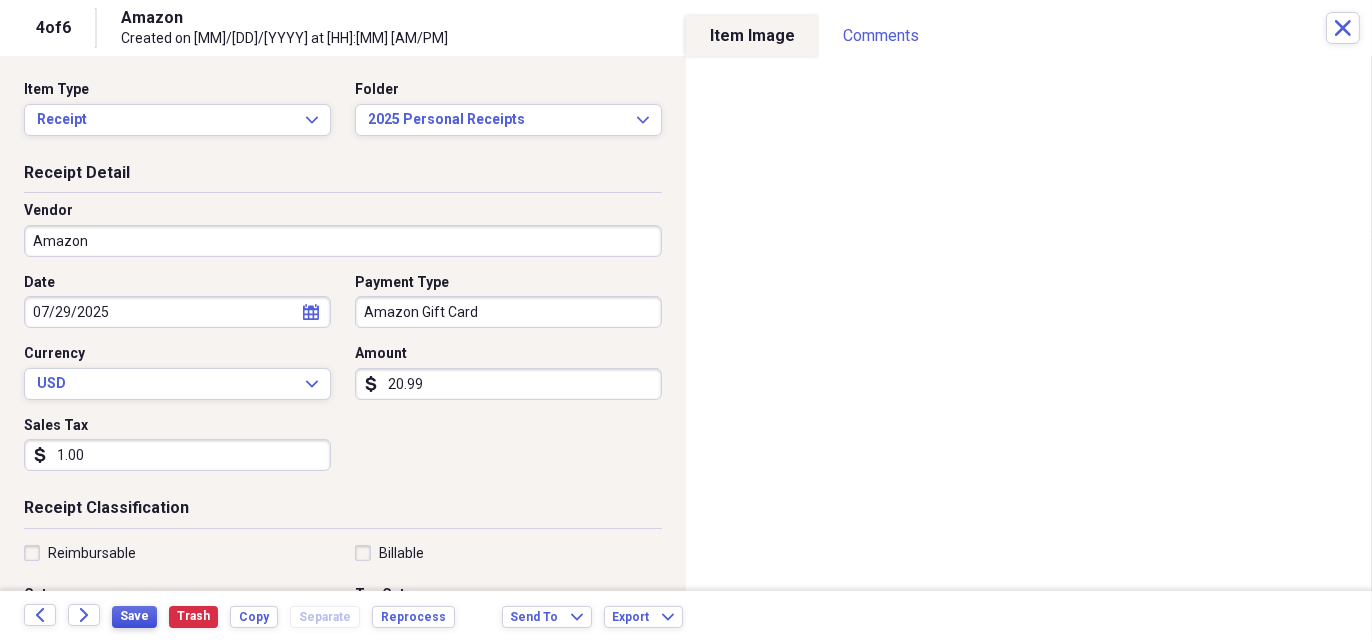 click on "Save" at bounding box center (134, 616) 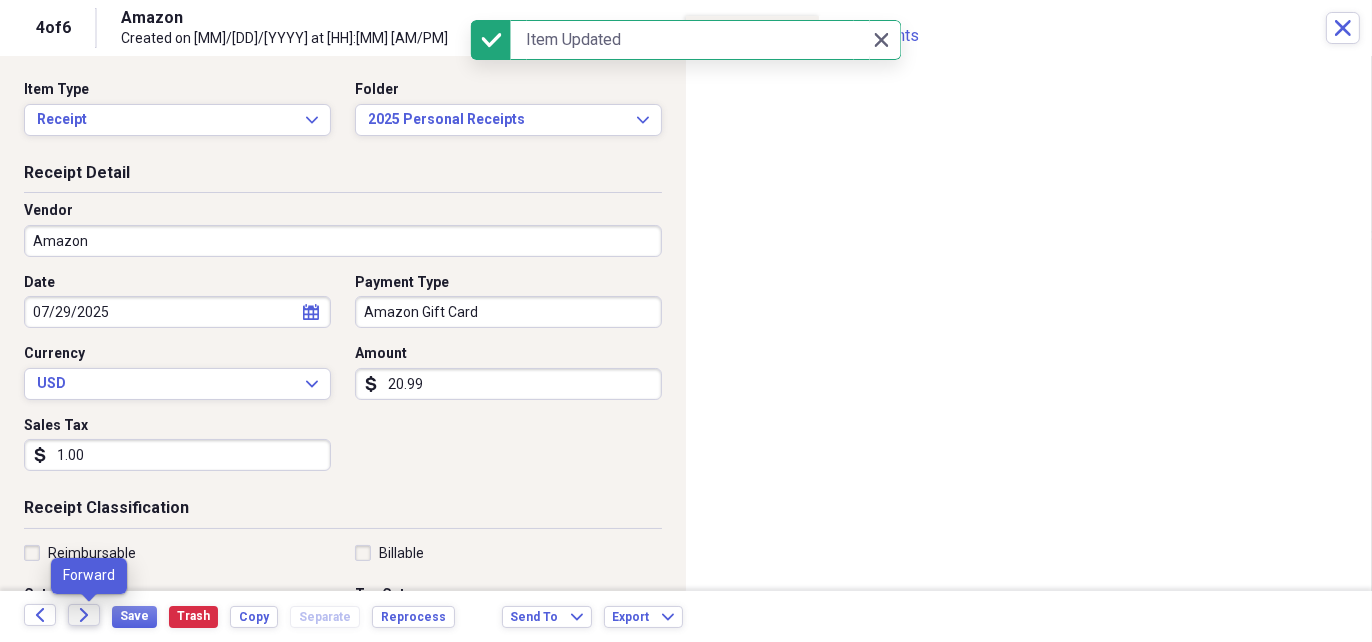 click on "Forward" 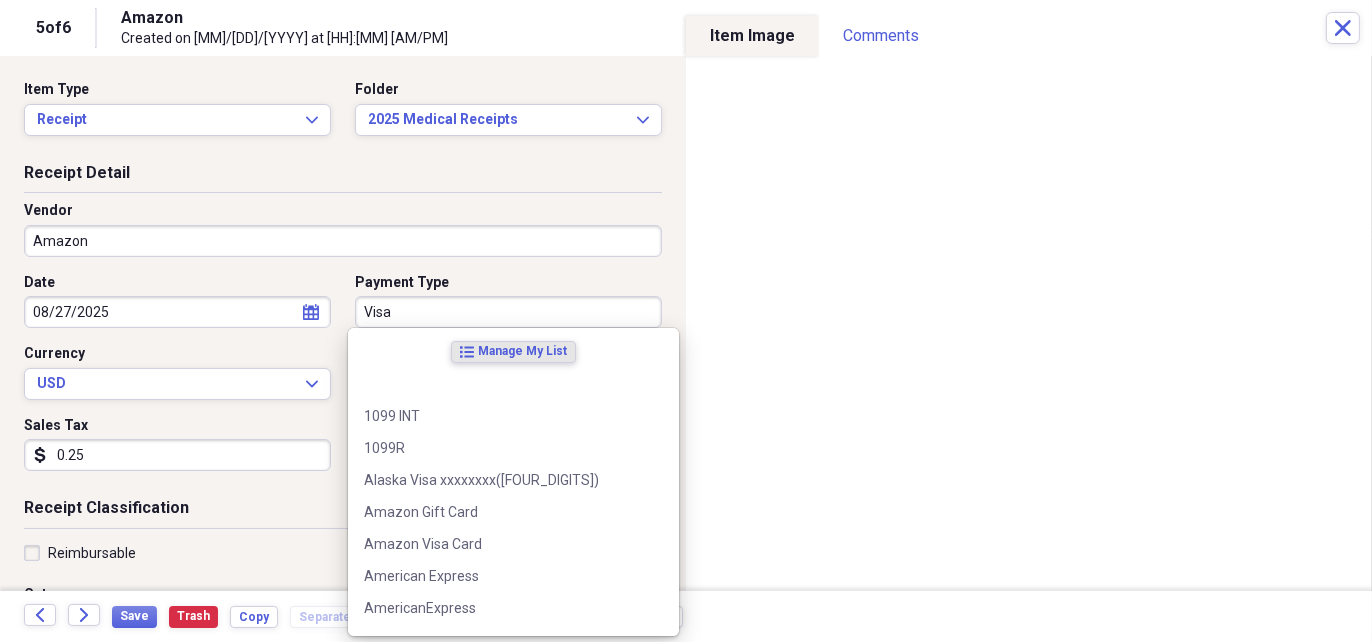 click on "Visa" at bounding box center (508, 312) 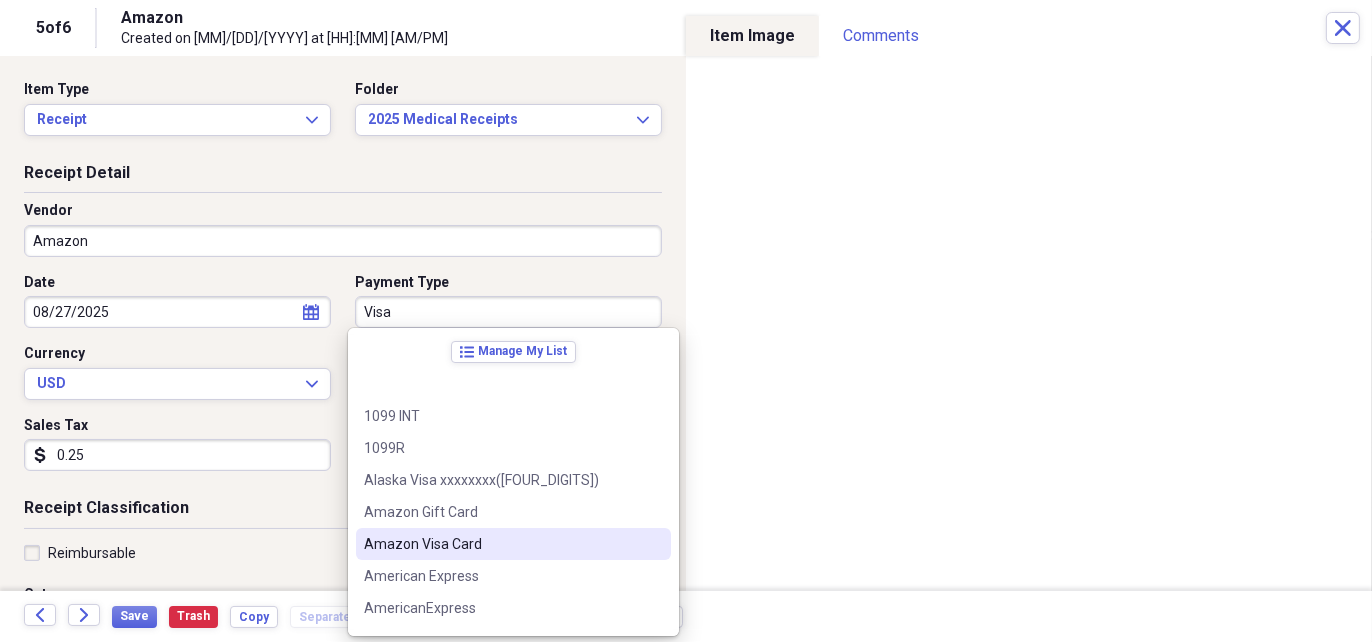 click on "Amazon Visa Card" at bounding box center (501, 544) 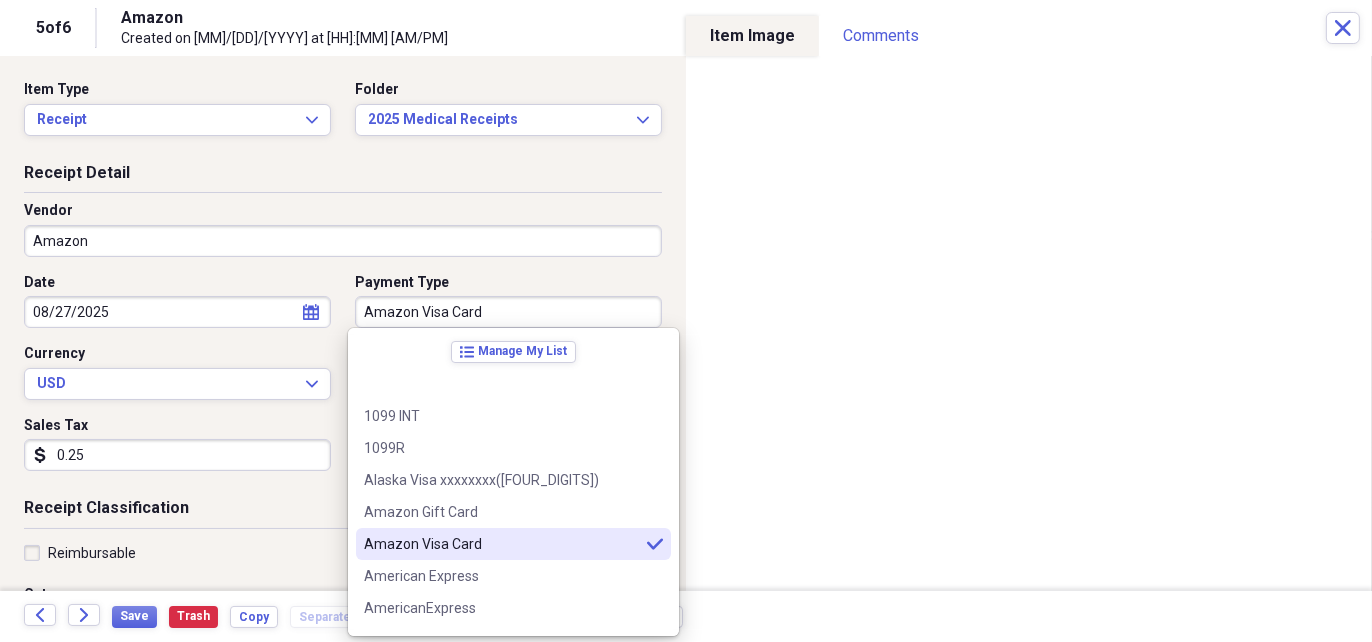 type on "Amazon Visa Card" 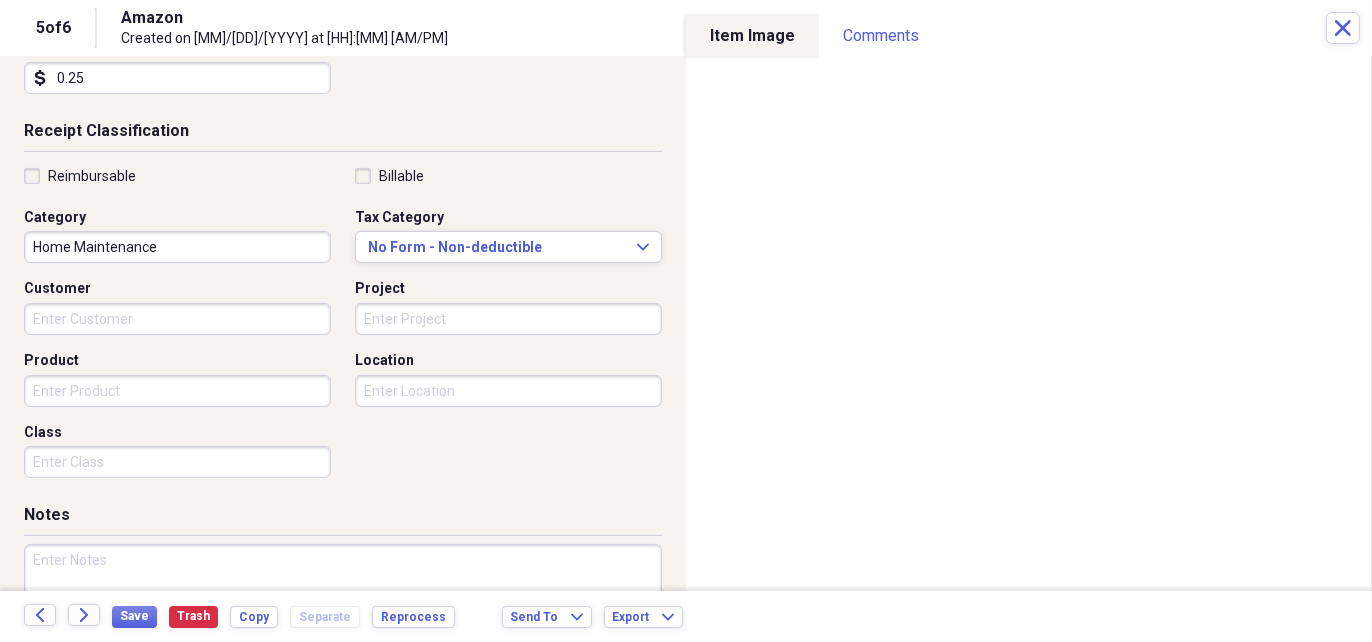 scroll, scrollTop: 400, scrollLeft: 0, axis: vertical 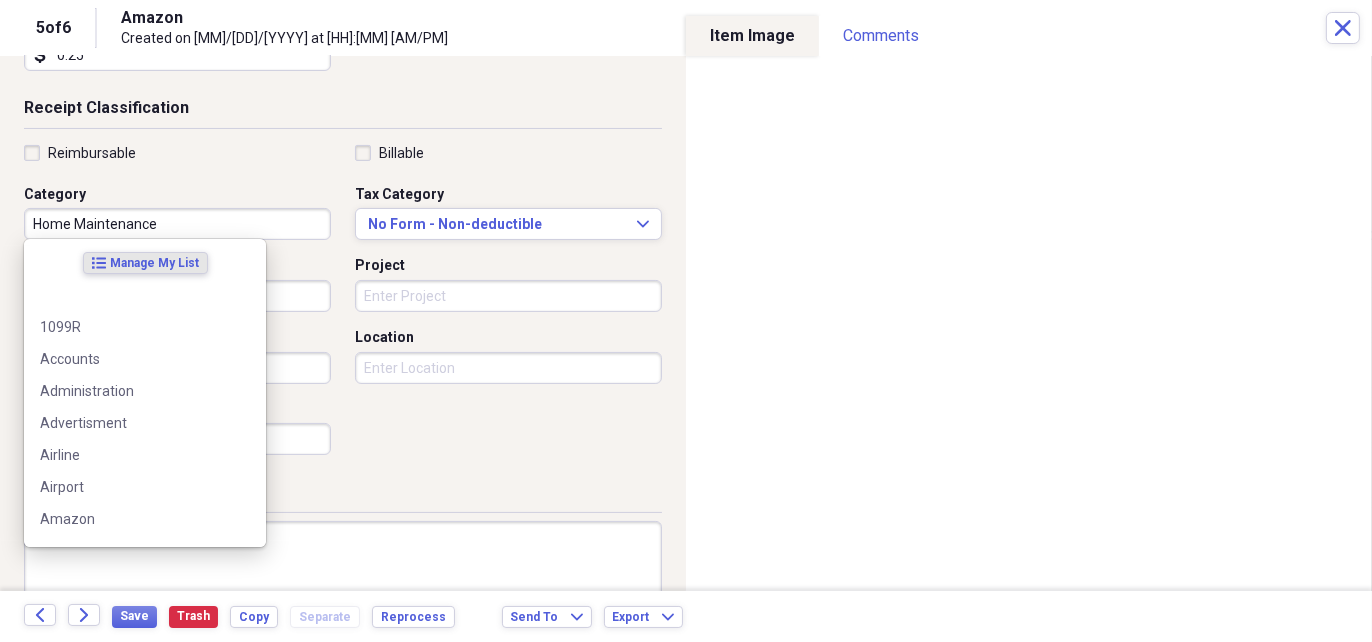 click on "Home Maintenance" at bounding box center (177, 224) 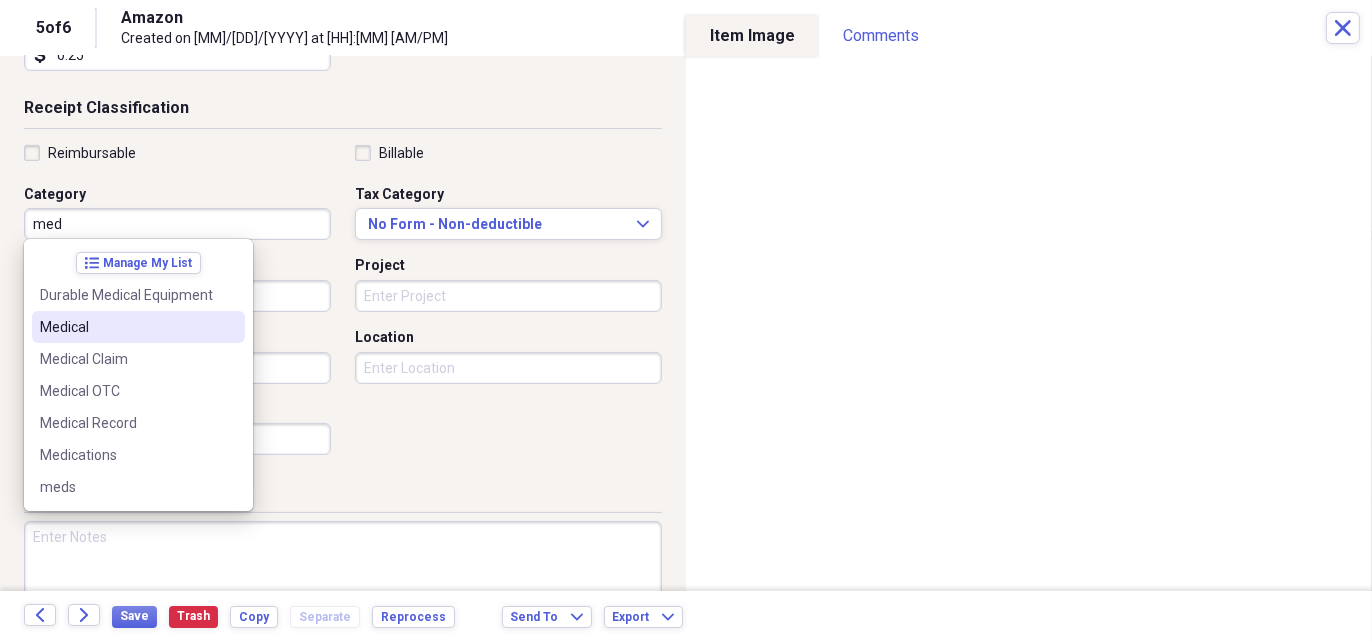 click on "Medical" at bounding box center (126, 327) 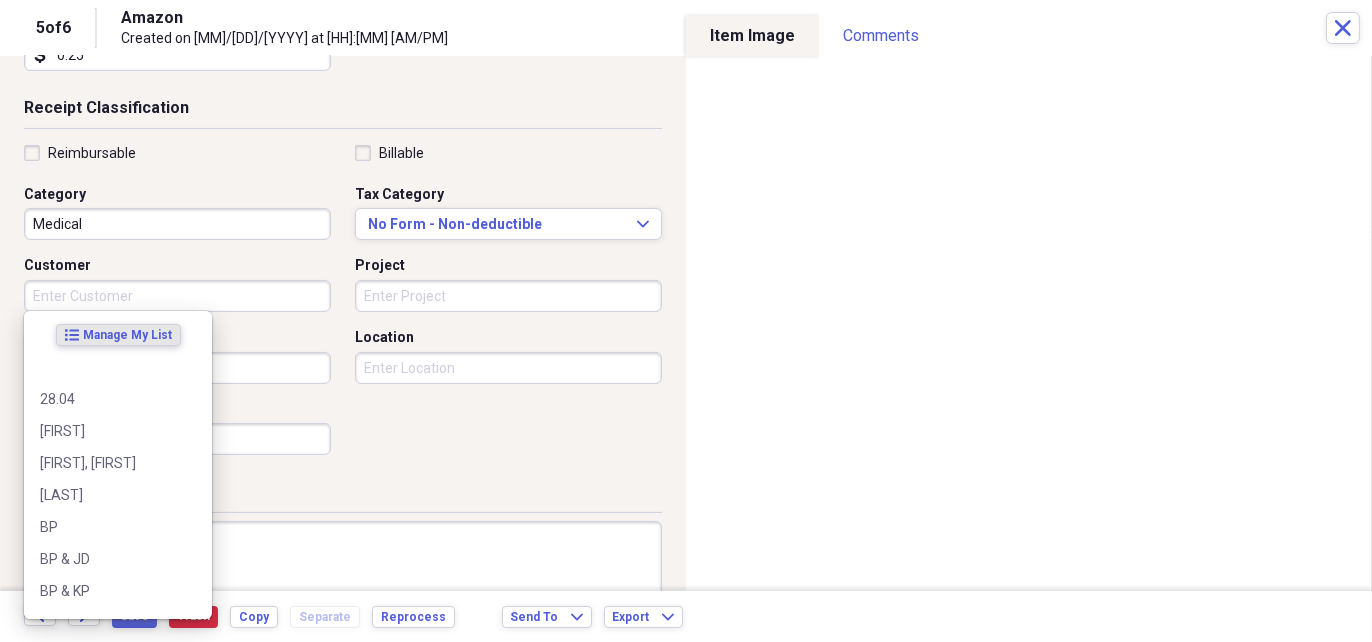 click on "Customer" at bounding box center [177, 296] 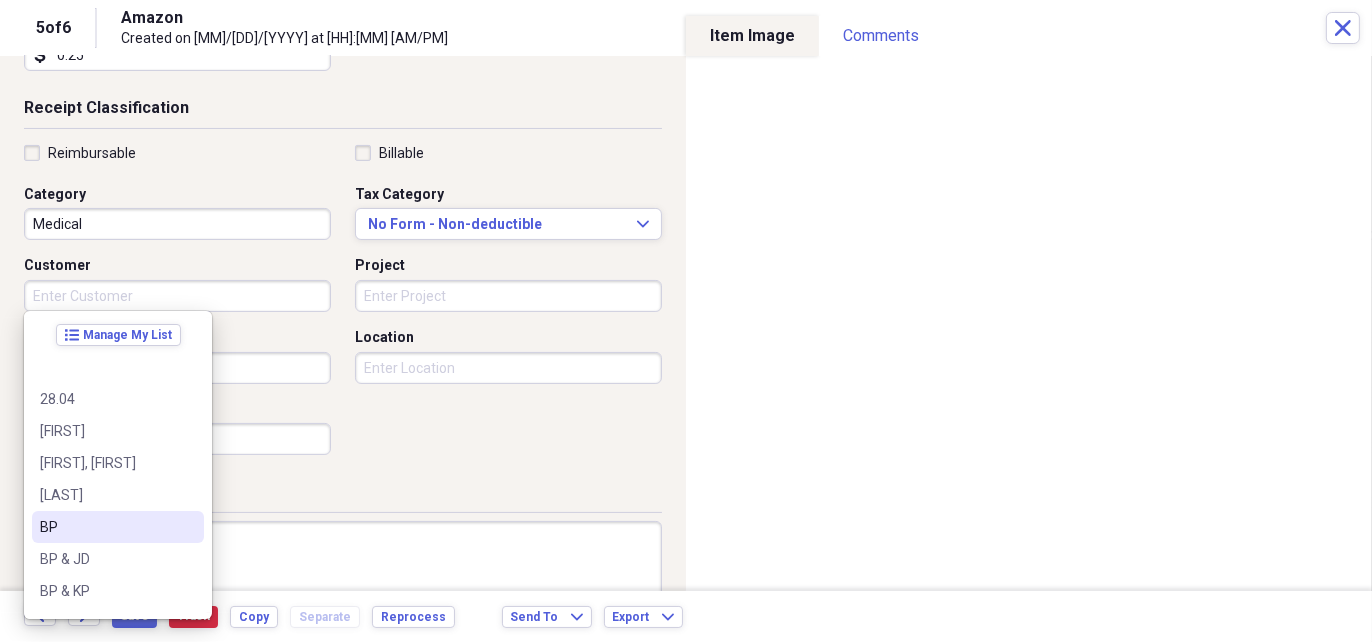 click on "BP" at bounding box center (106, 527) 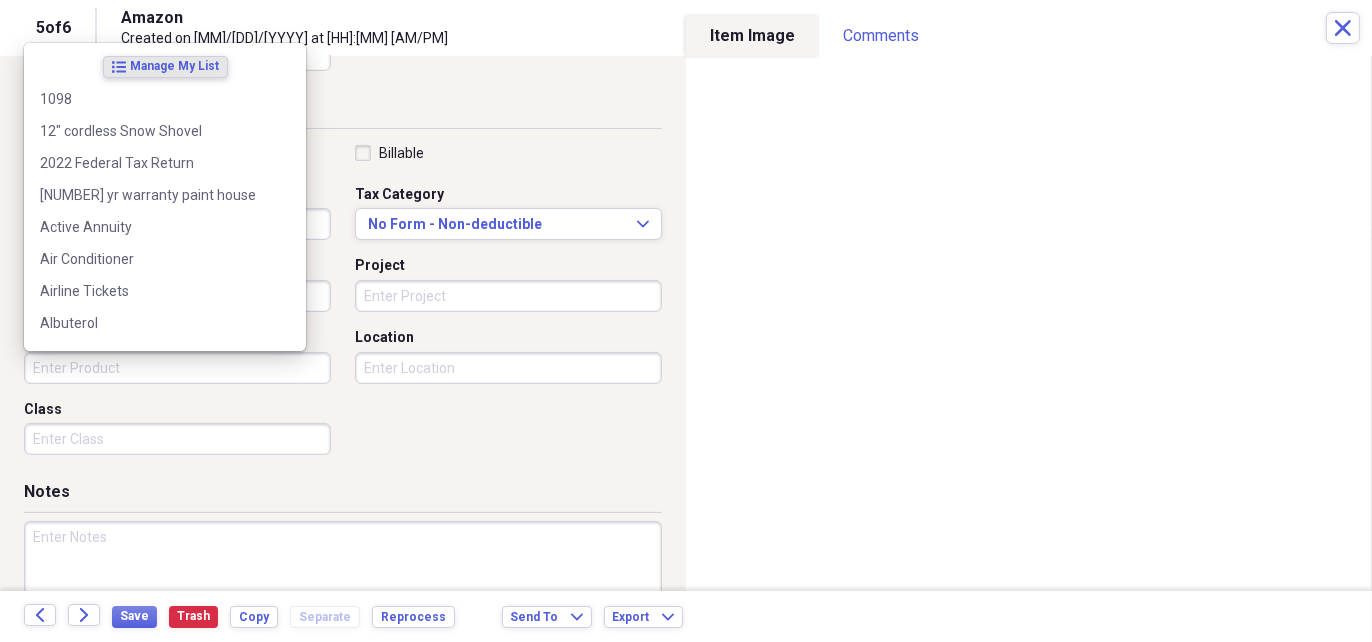 click on "Product" at bounding box center [177, 368] 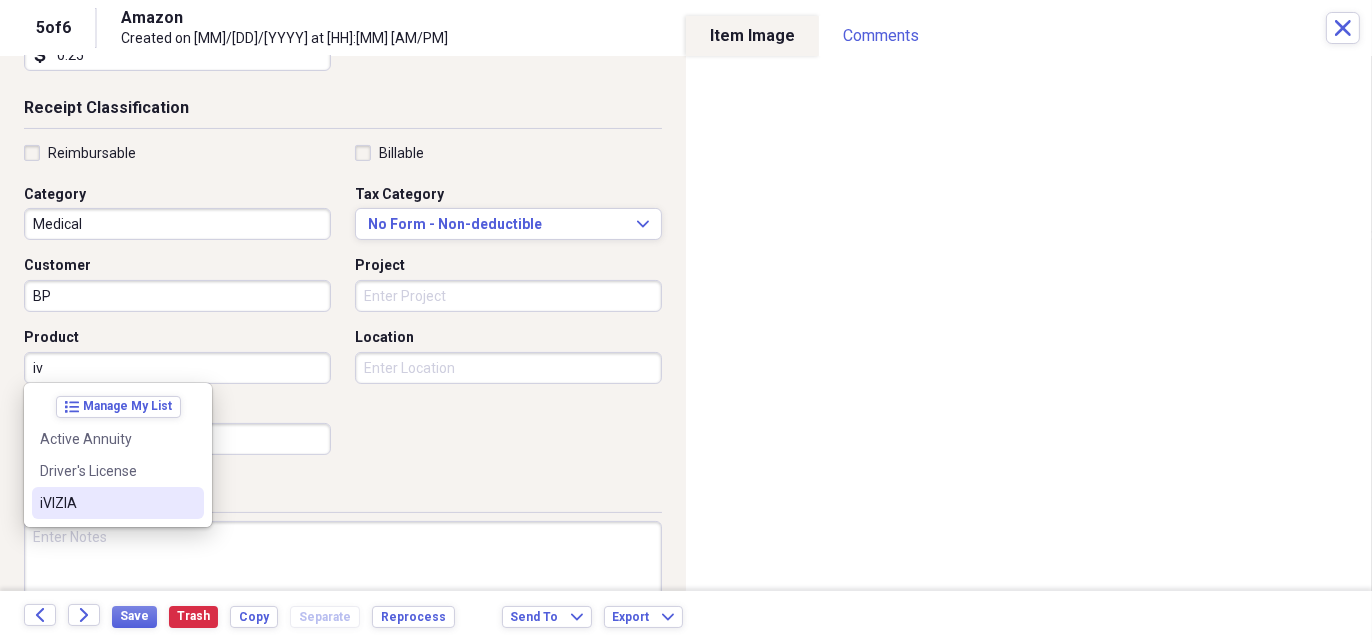 click on "iVIZIA" at bounding box center [118, 503] 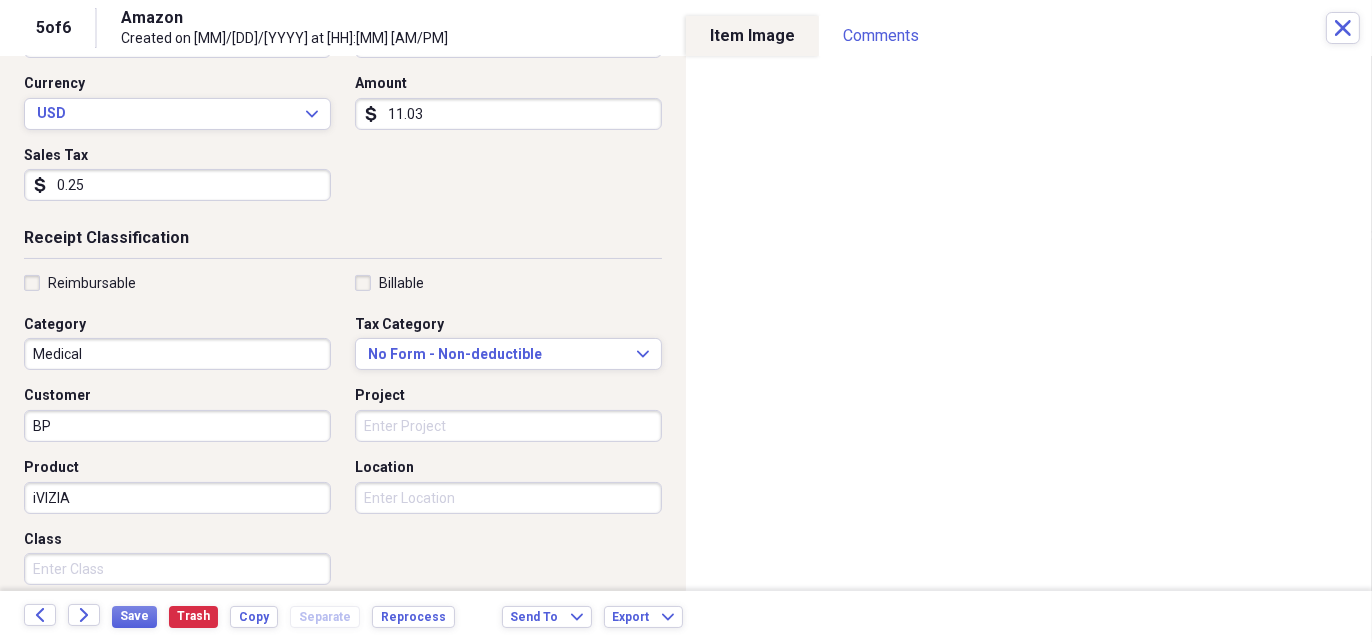 scroll, scrollTop: 482, scrollLeft: 0, axis: vertical 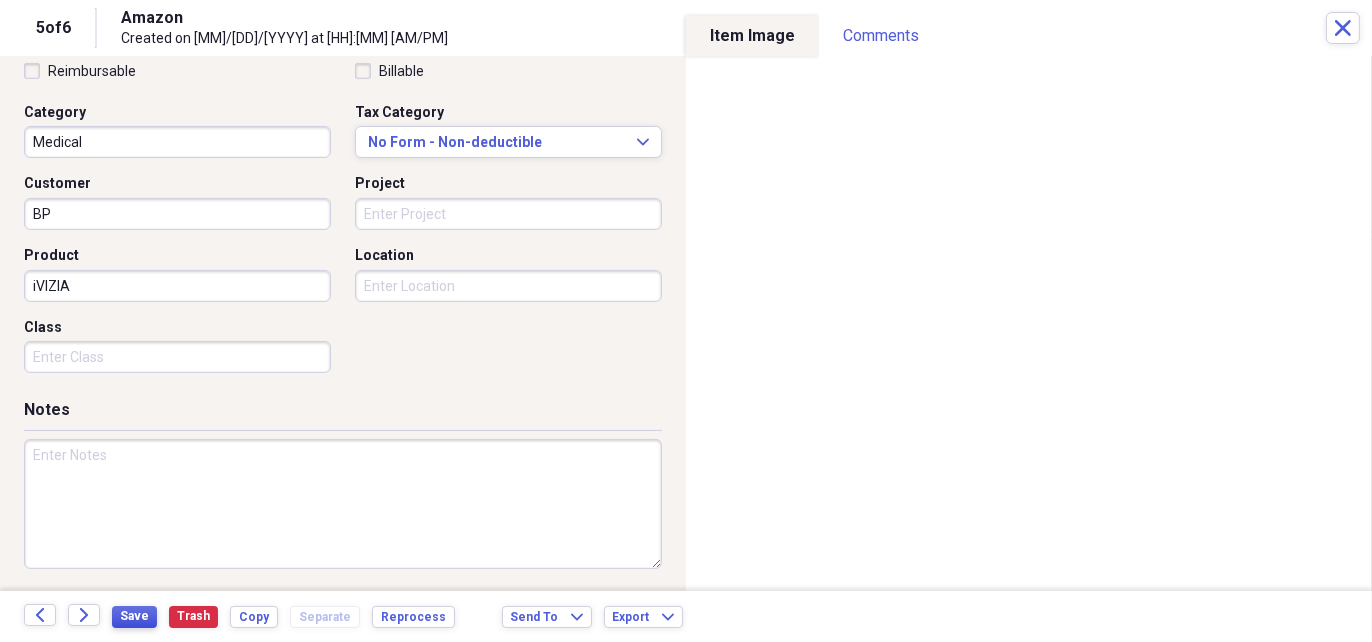 click on "Save" at bounding box center [134, 616] 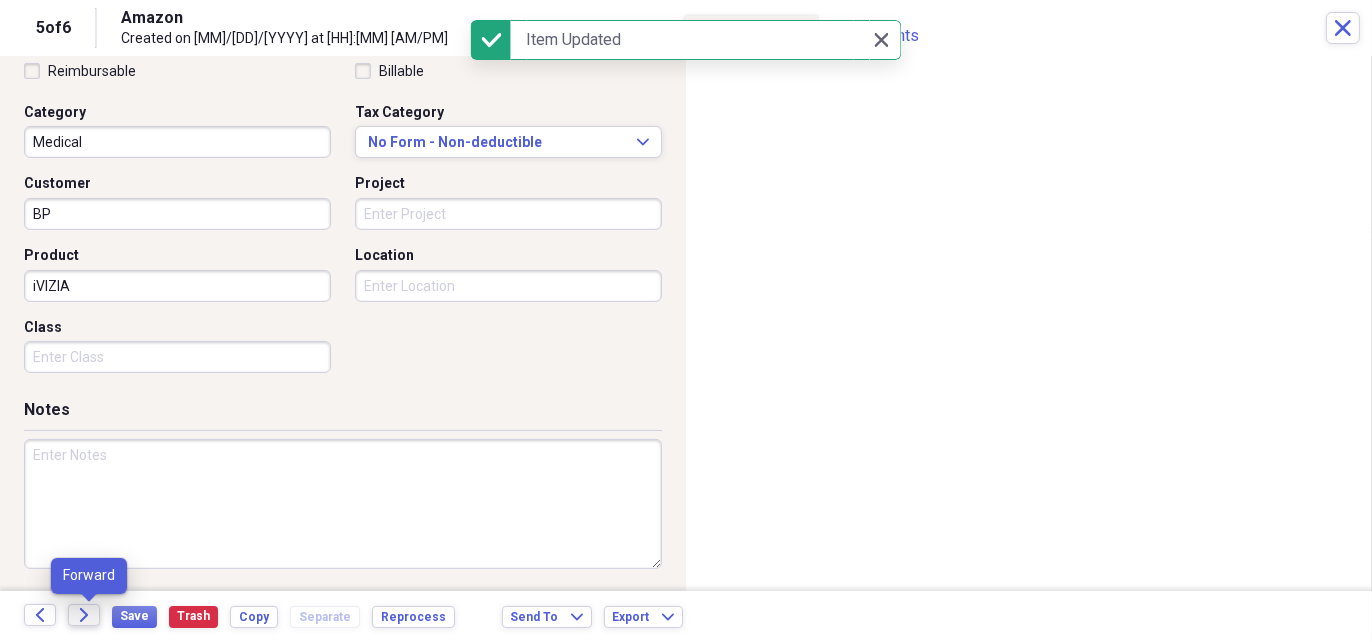 click on "Forward" 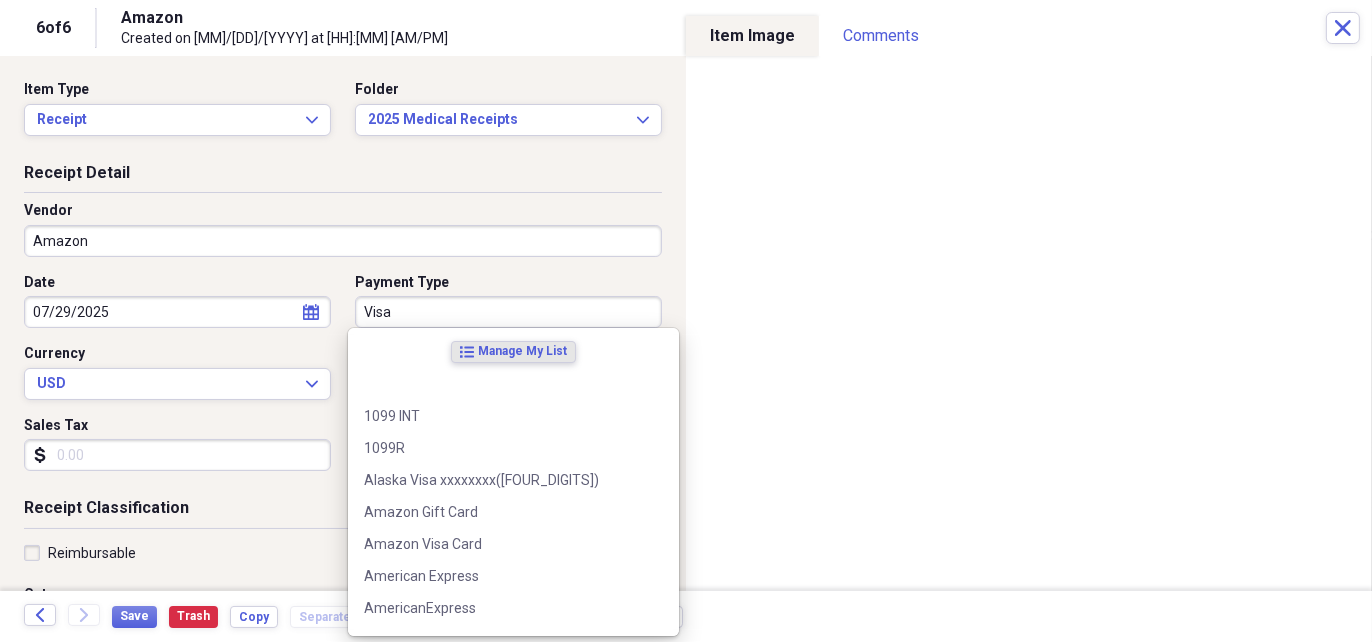 click on "Visa" at bounding box center [508, 312] 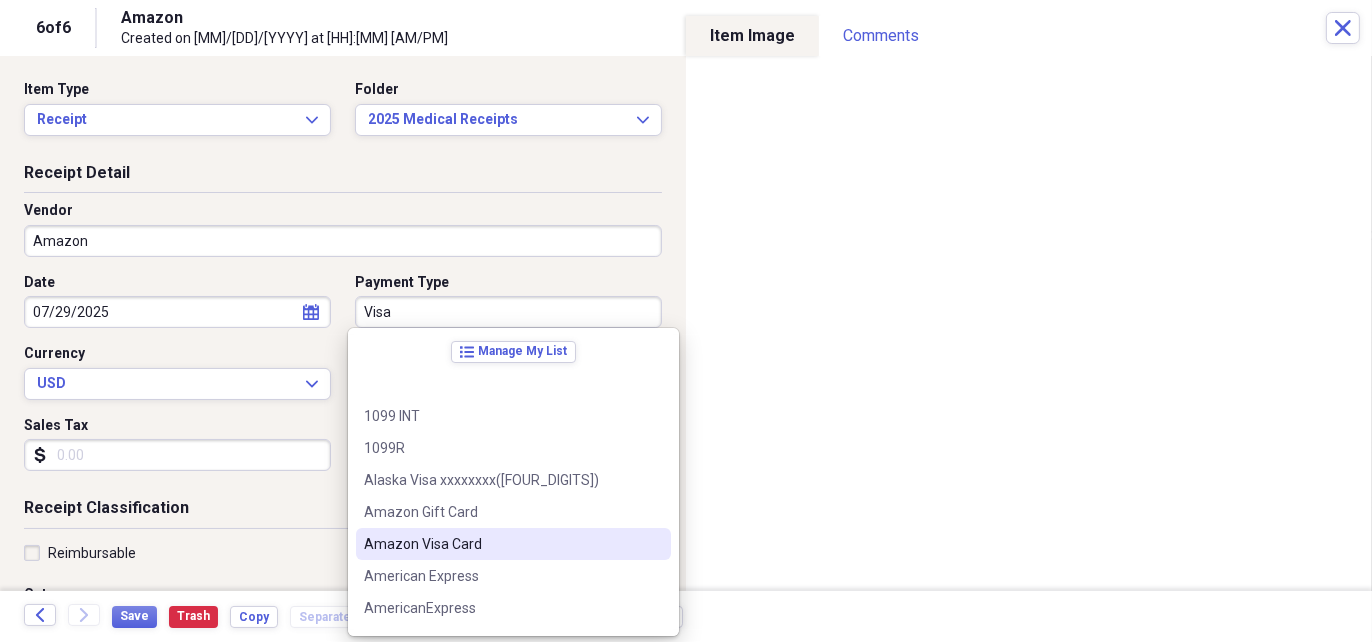 click on "Amazon Visa Card" at bounding box center (501, 544) 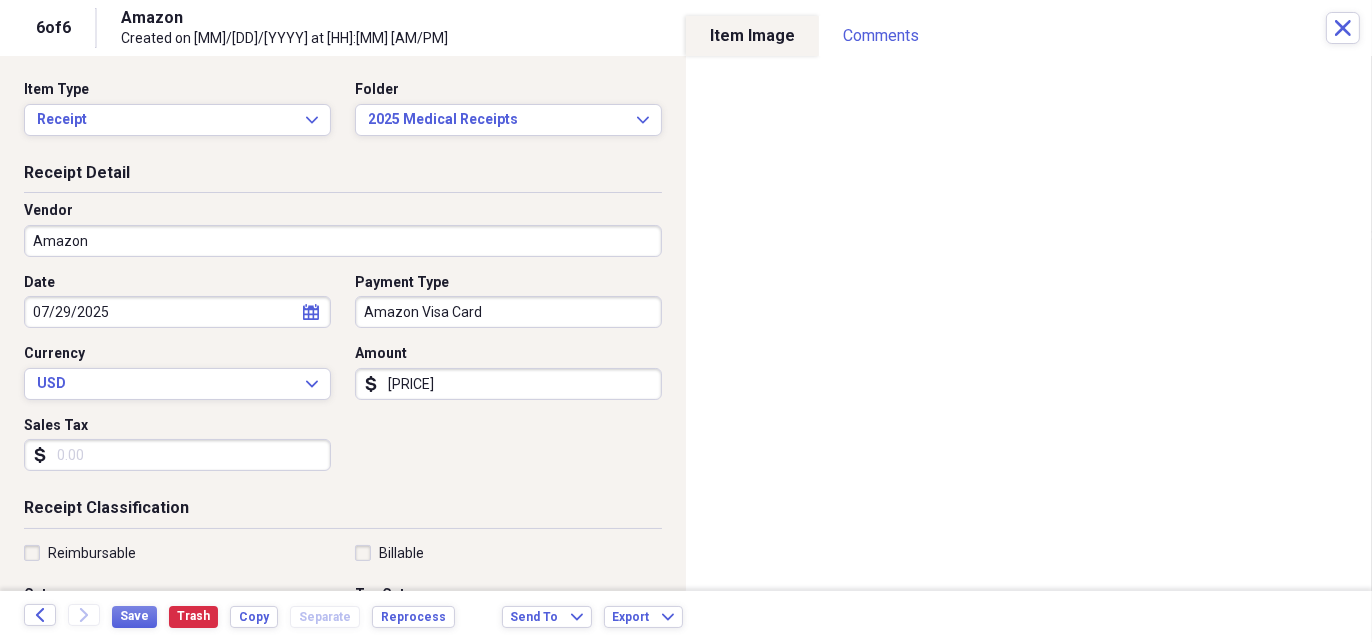 scroll, scrollTop: 200, scrollLeft: 0, axis: vertical 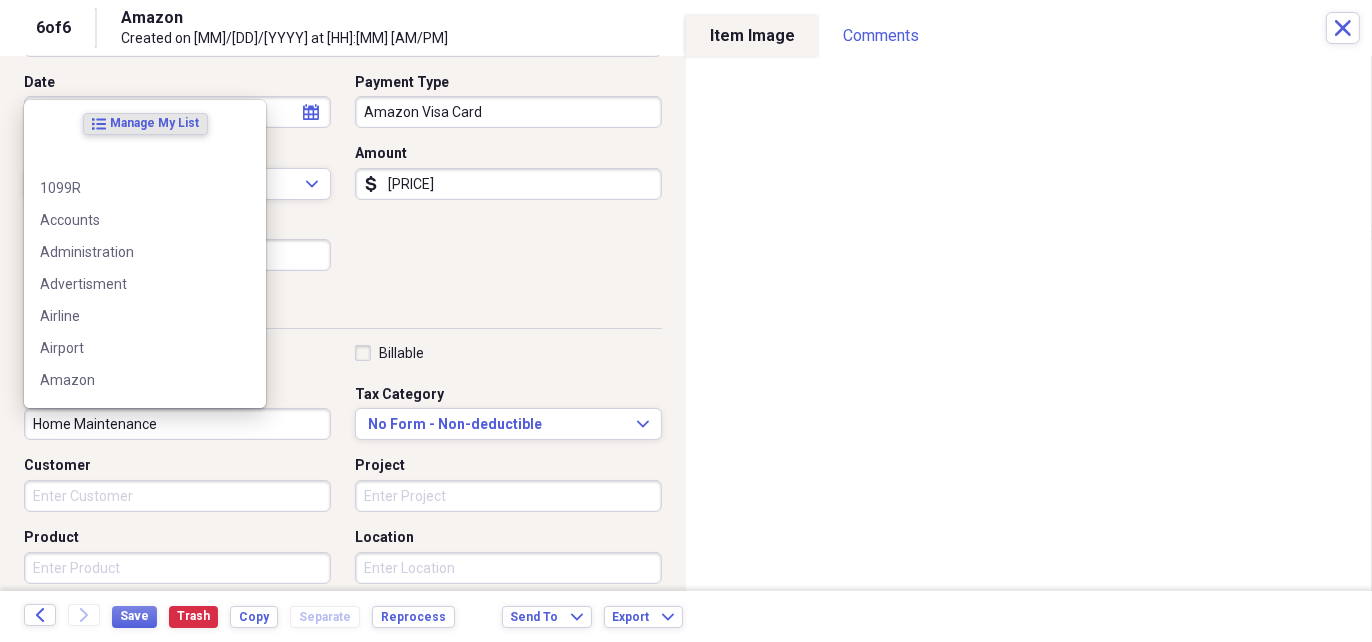 click on "Home Maintenance" at bounding box center [177, 424] 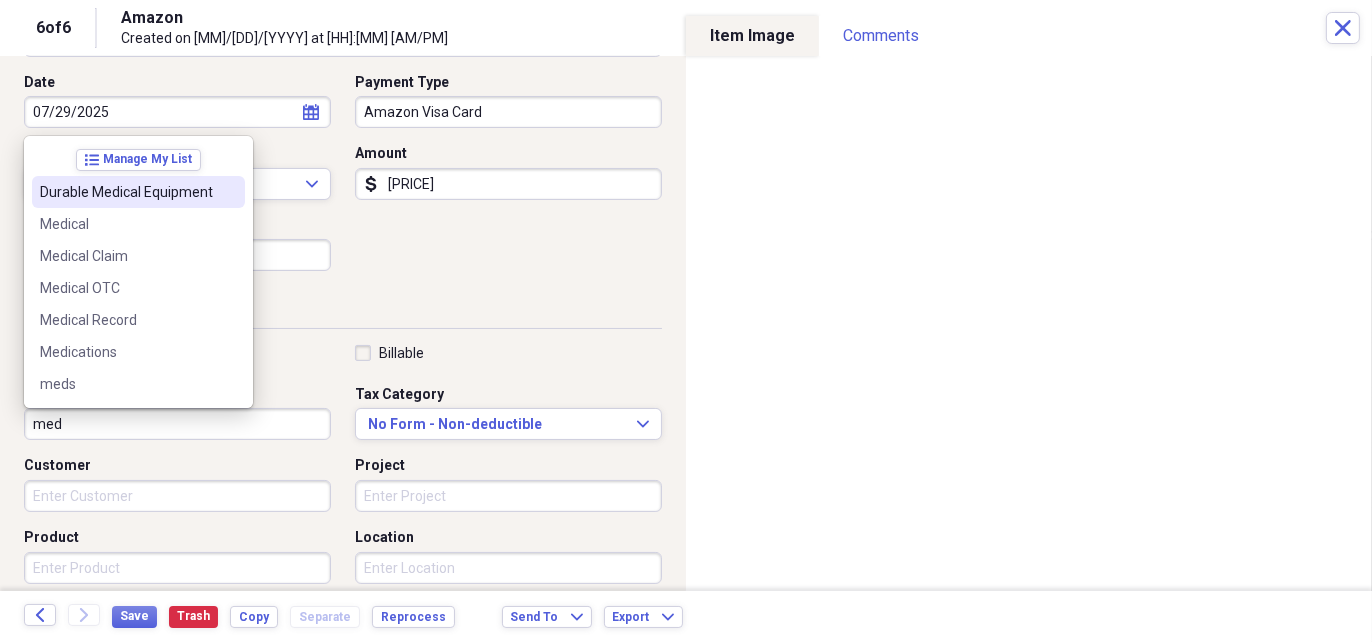 click on "Durable Medical Equipment" at bounding box center [126, 192] 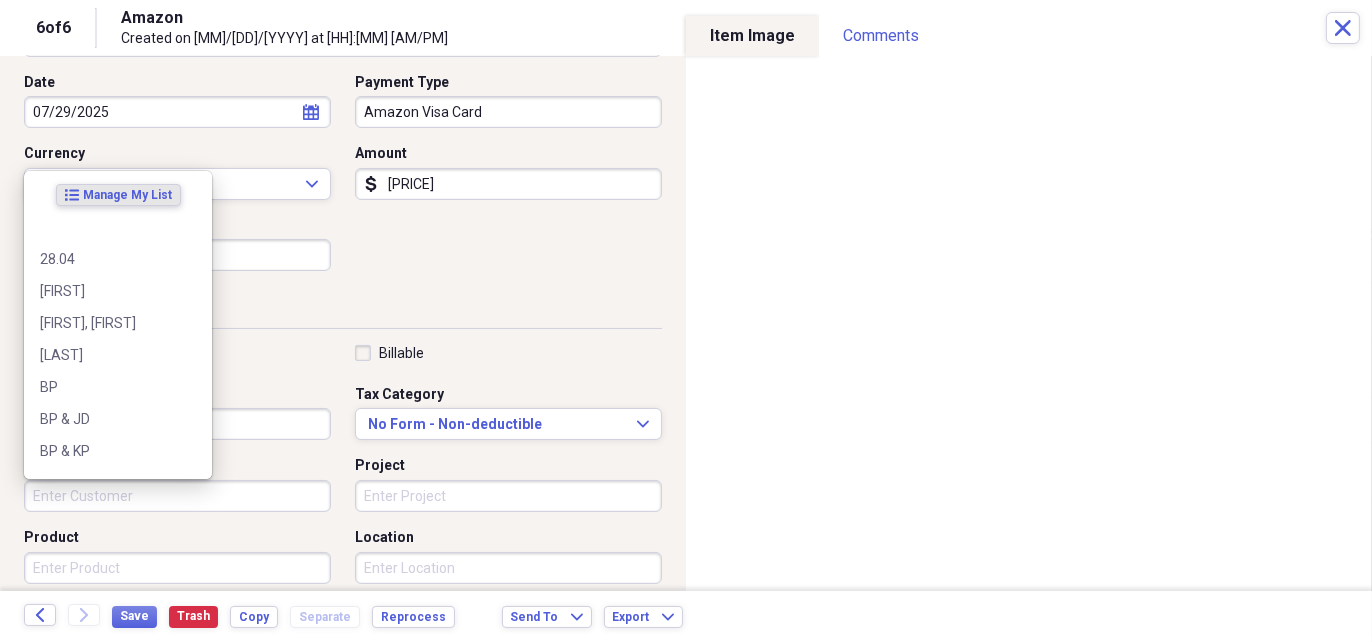 click on "Customer" at bounding box center [177, 496] 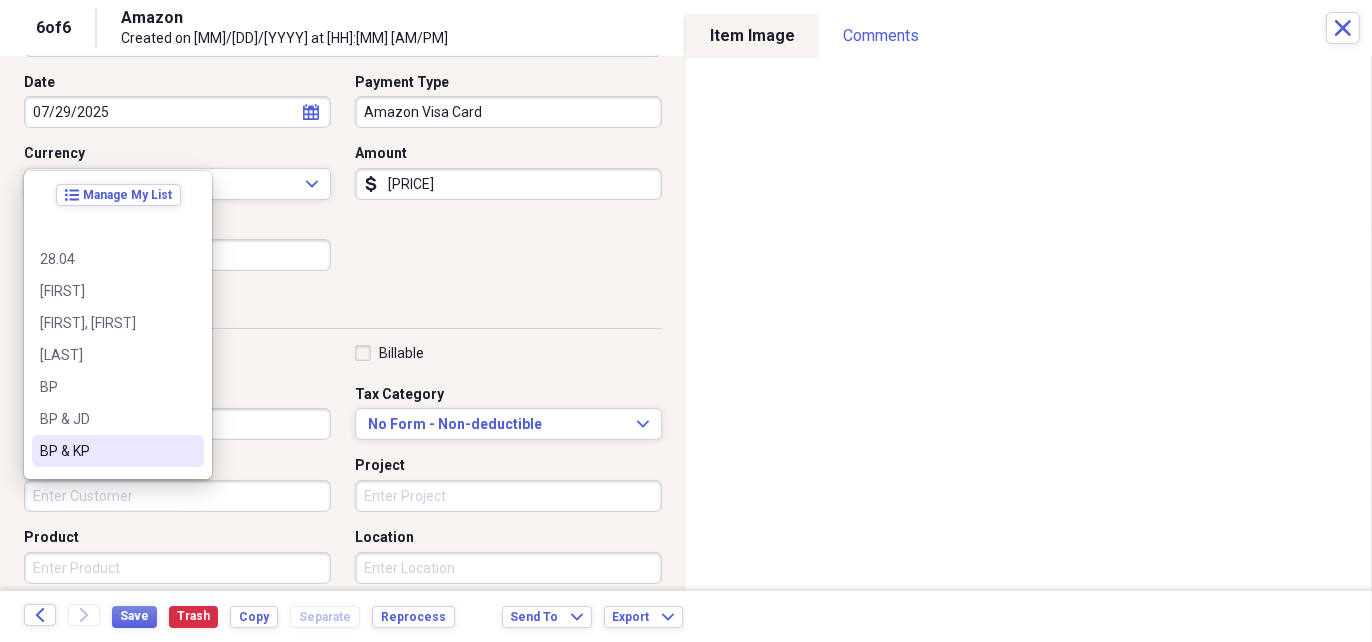 click on "BP & KP" at bounding box center (106, 451) 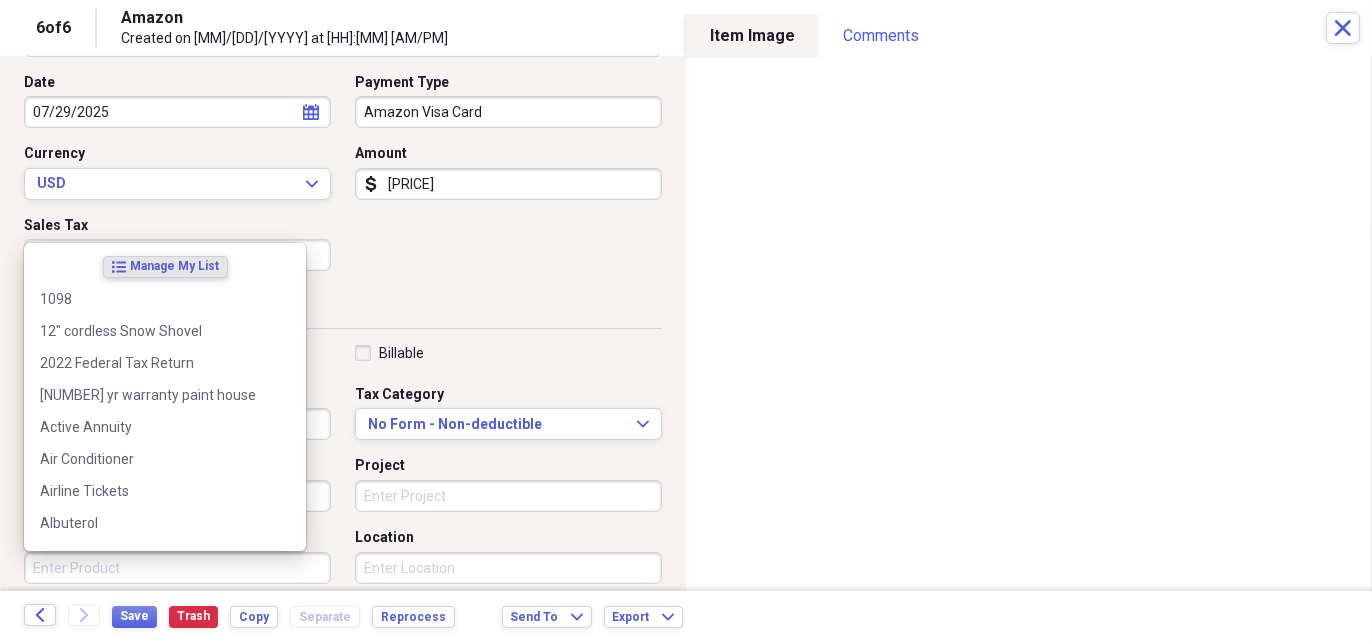click on "Product" at bounding box center (177, 568) 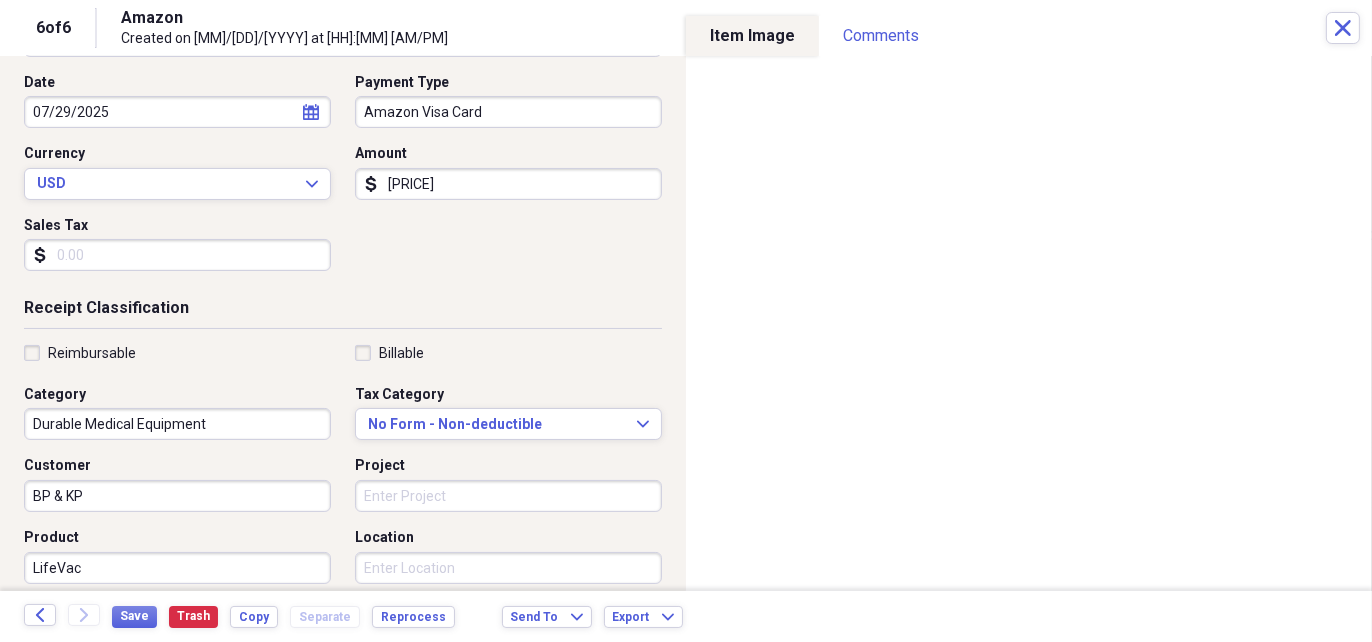 click on "LifeVac" at bounding box center (177, 568) 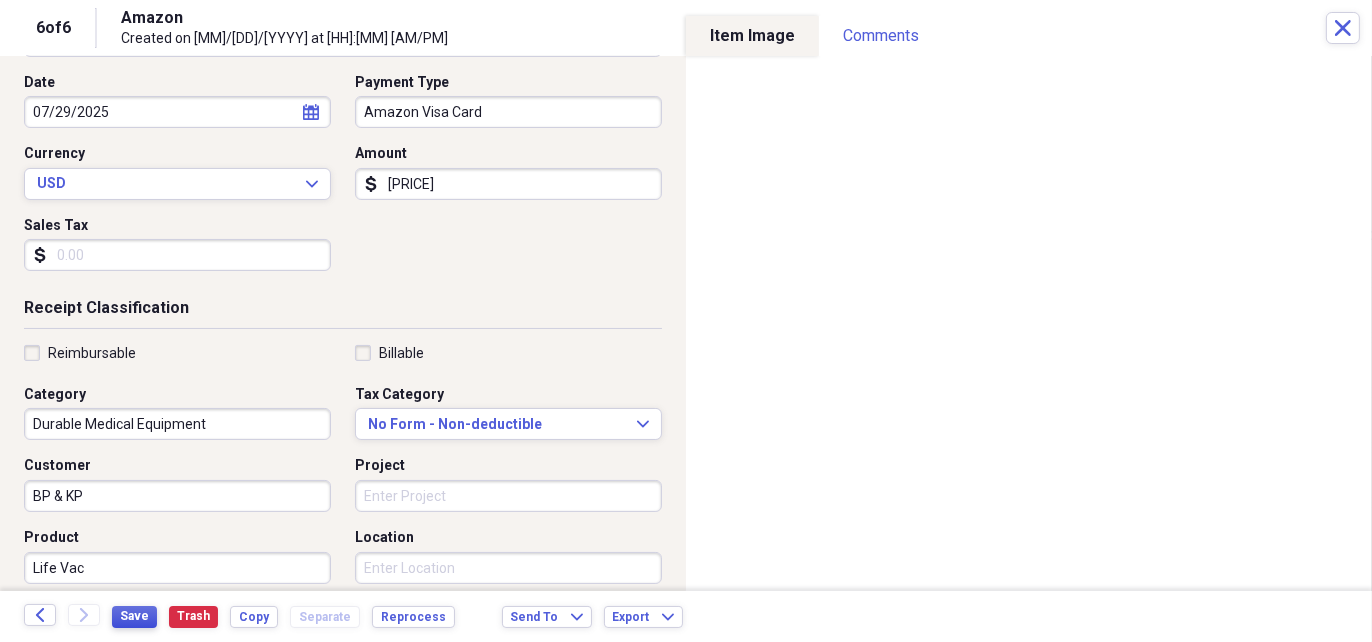 type on "Life Vac" 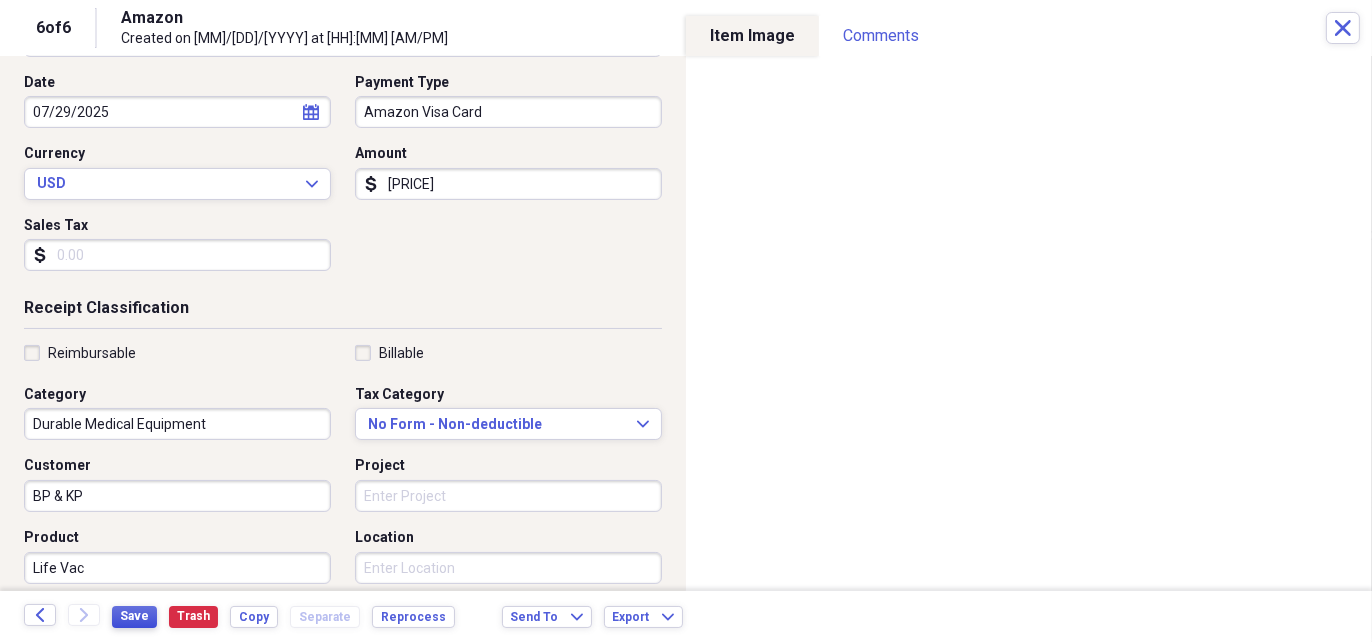click on "Save" at bounding box center [134, 617] 